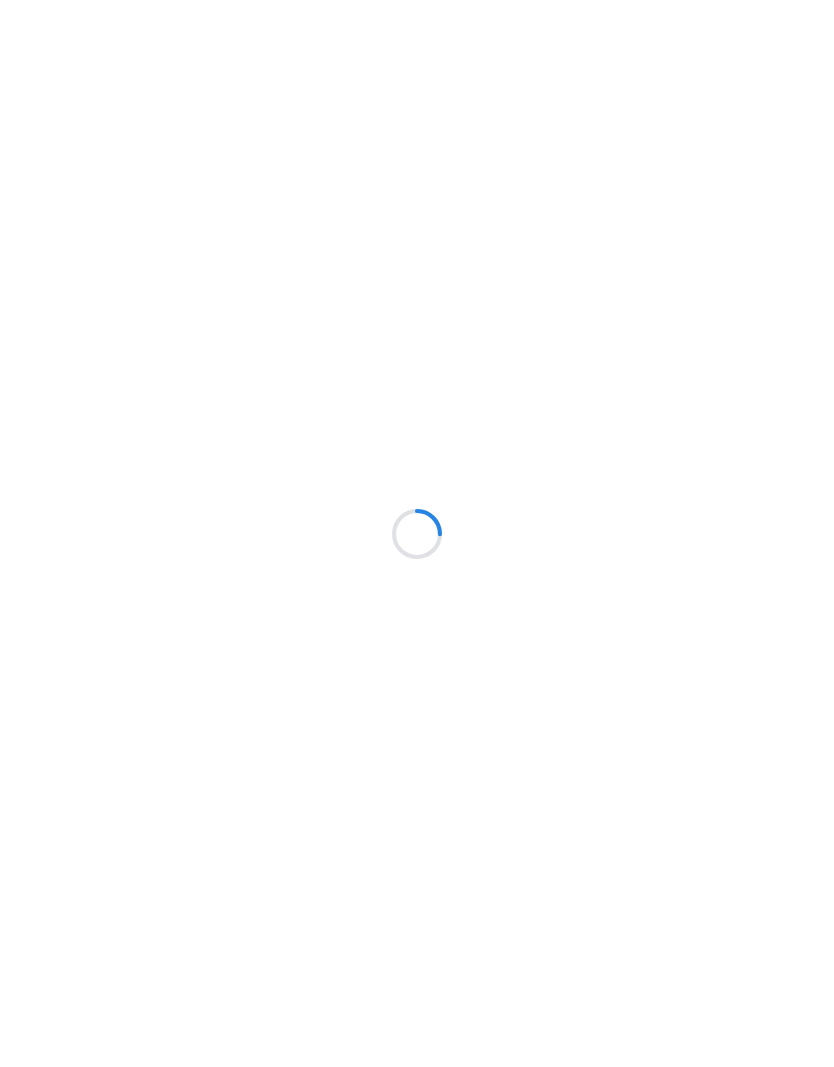 scroll, scrollTop: 0, scrollLeft: 0, axis: both 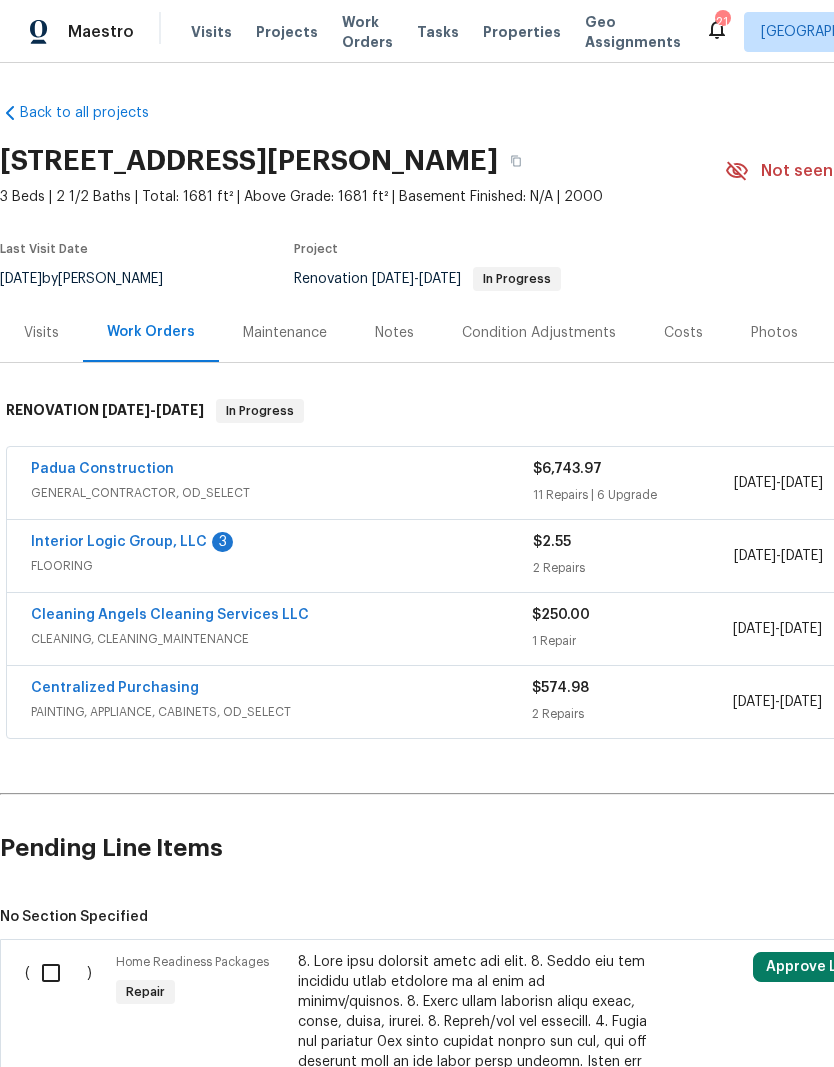 click on "GENERAL_CONTRACTOR, OD_SELECT" at bounding box center (282, 493) 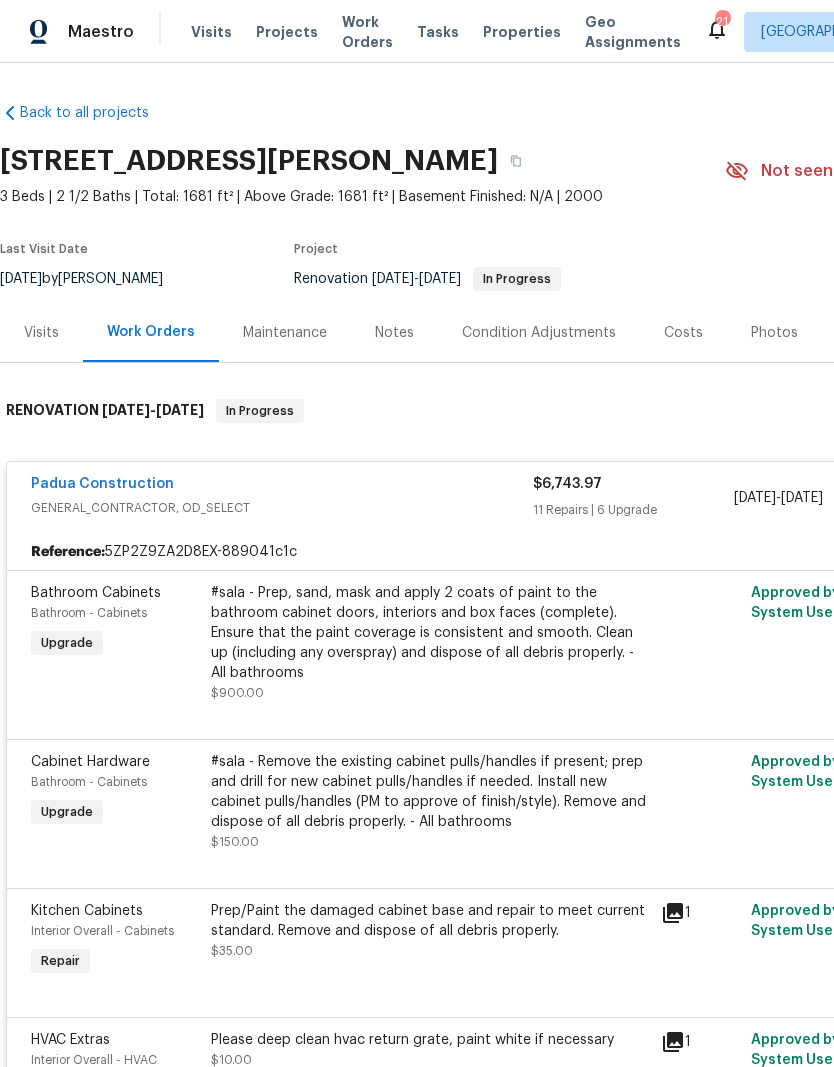 scroll, scrollTop: 0, scrollLeft: 0, axis: both 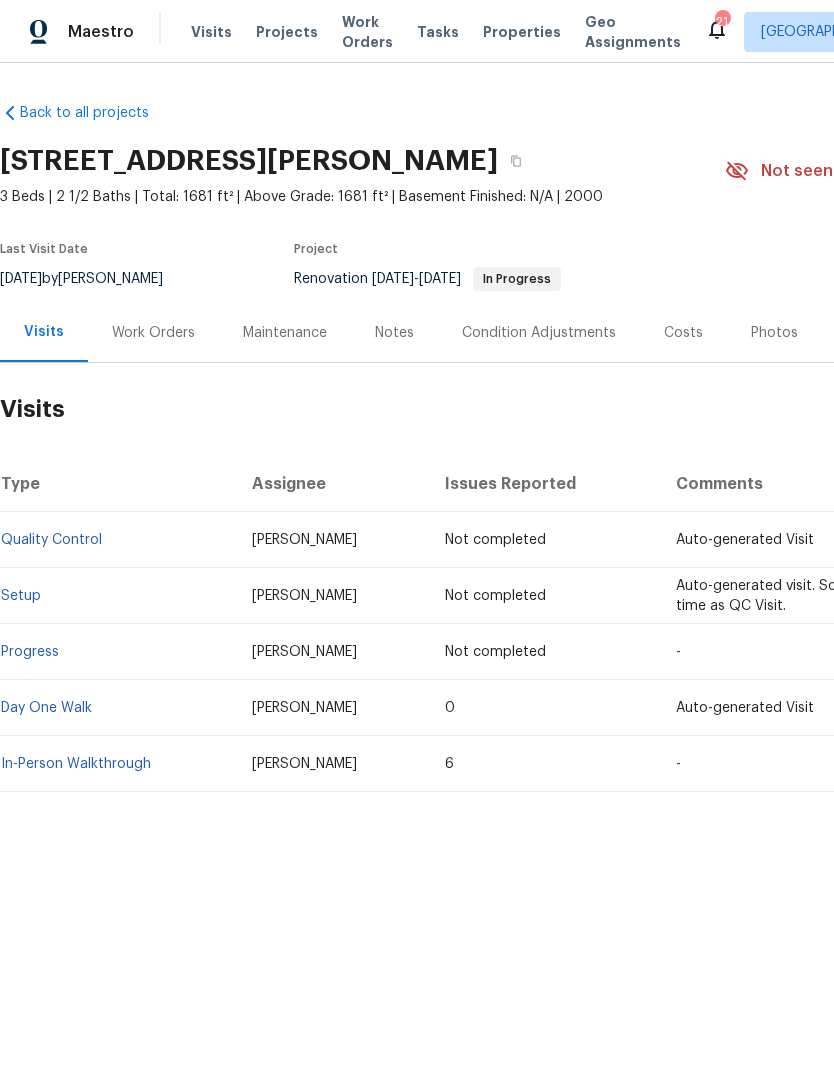click on "Work Orders" at bounding box center [153, 333] 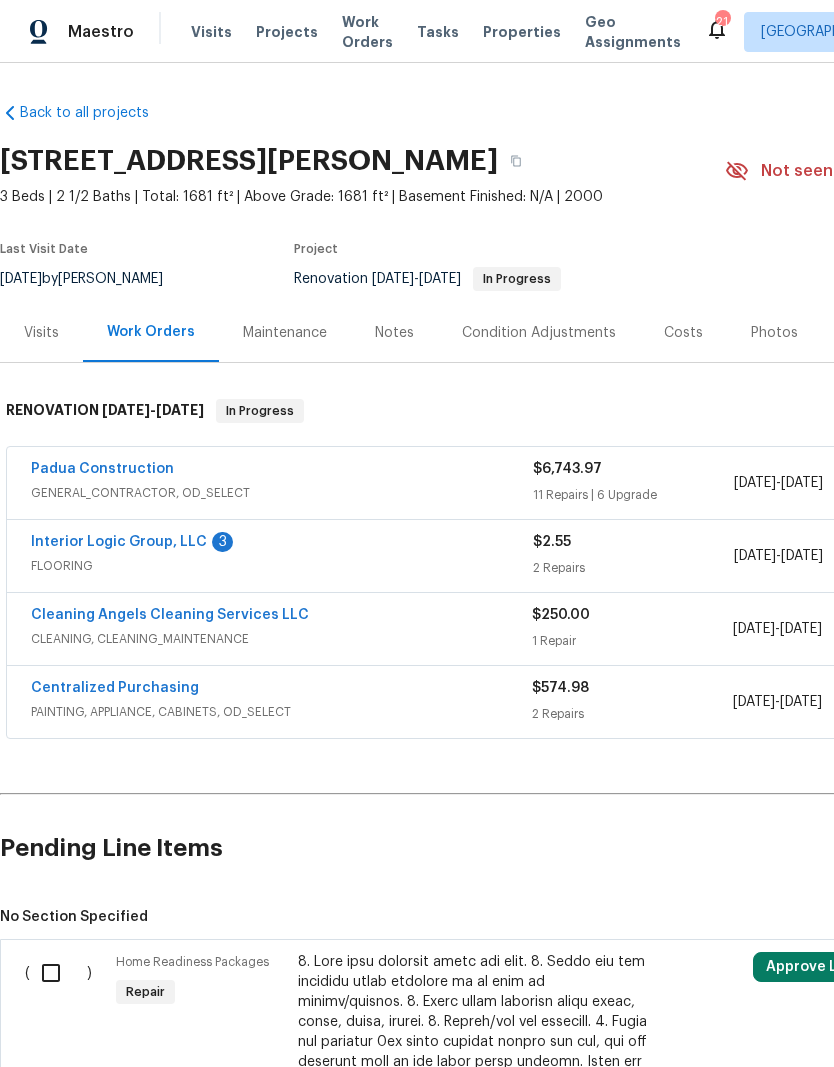 click on "Interior Logic Group, LLC" at bounding box center [119, 542] 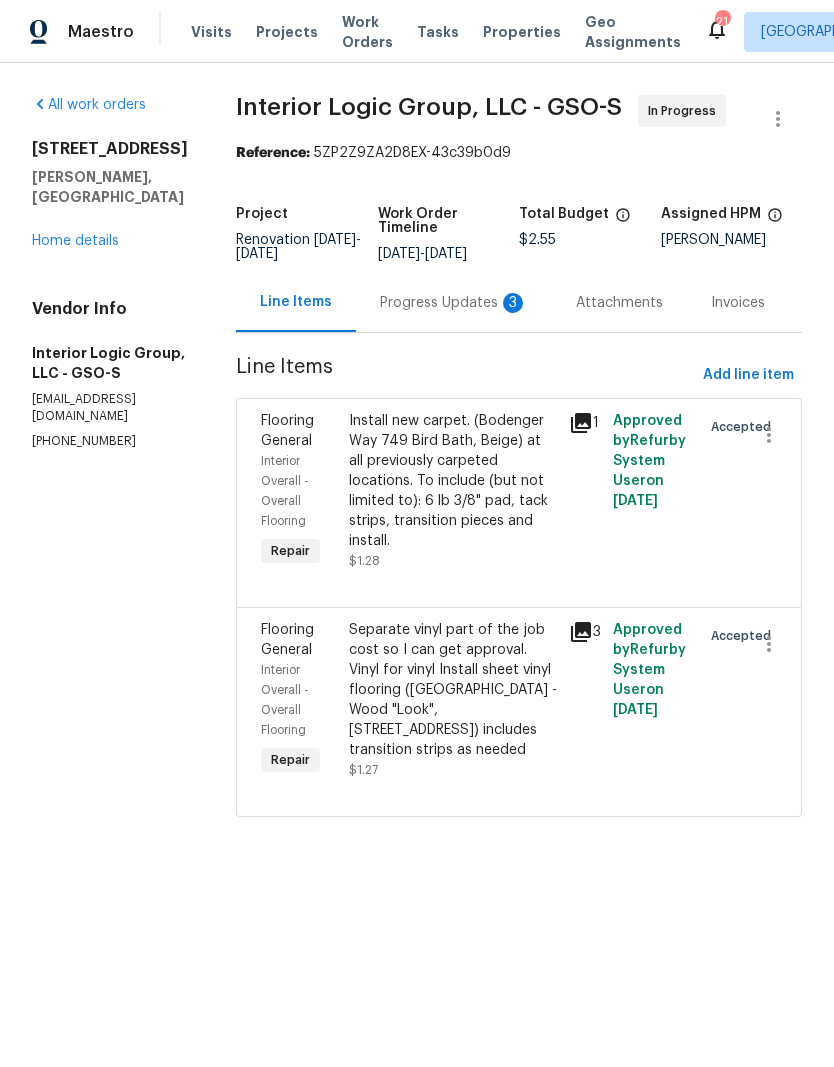 click on "Progress Updates 3" at bounding box center (454, 303) 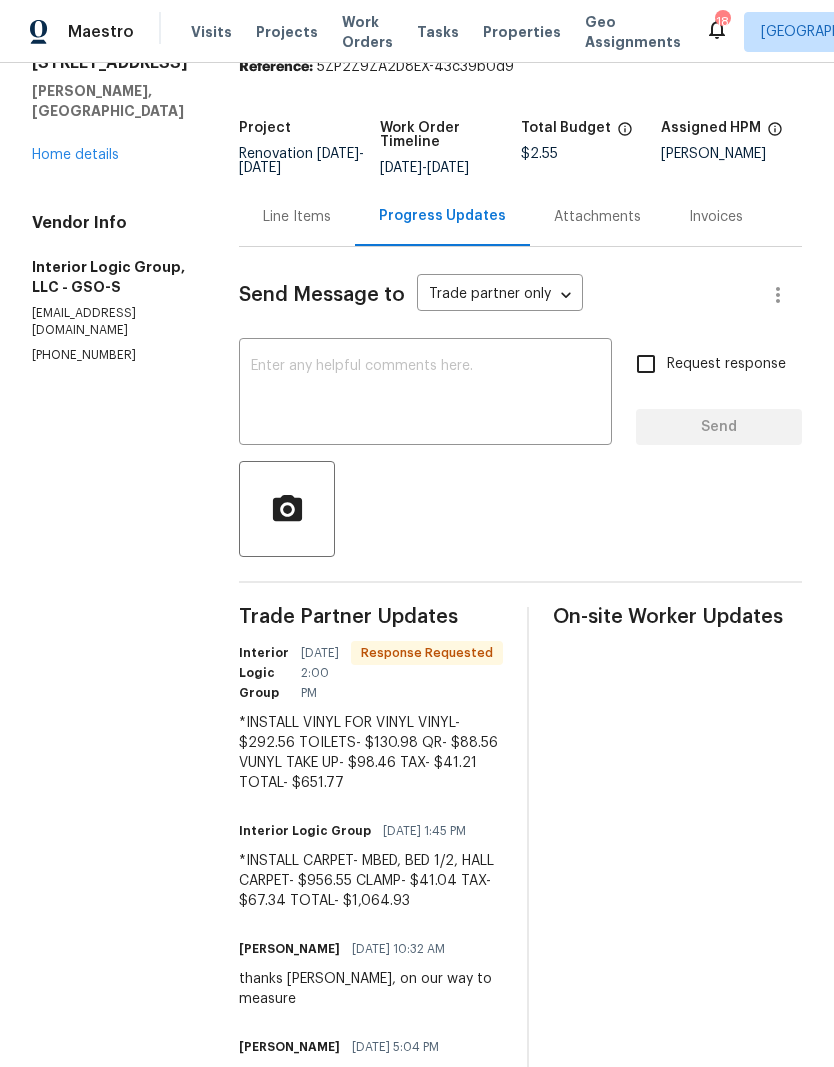 scroll, scrollTop: 85, scrollLeft: 0, axis: vertical 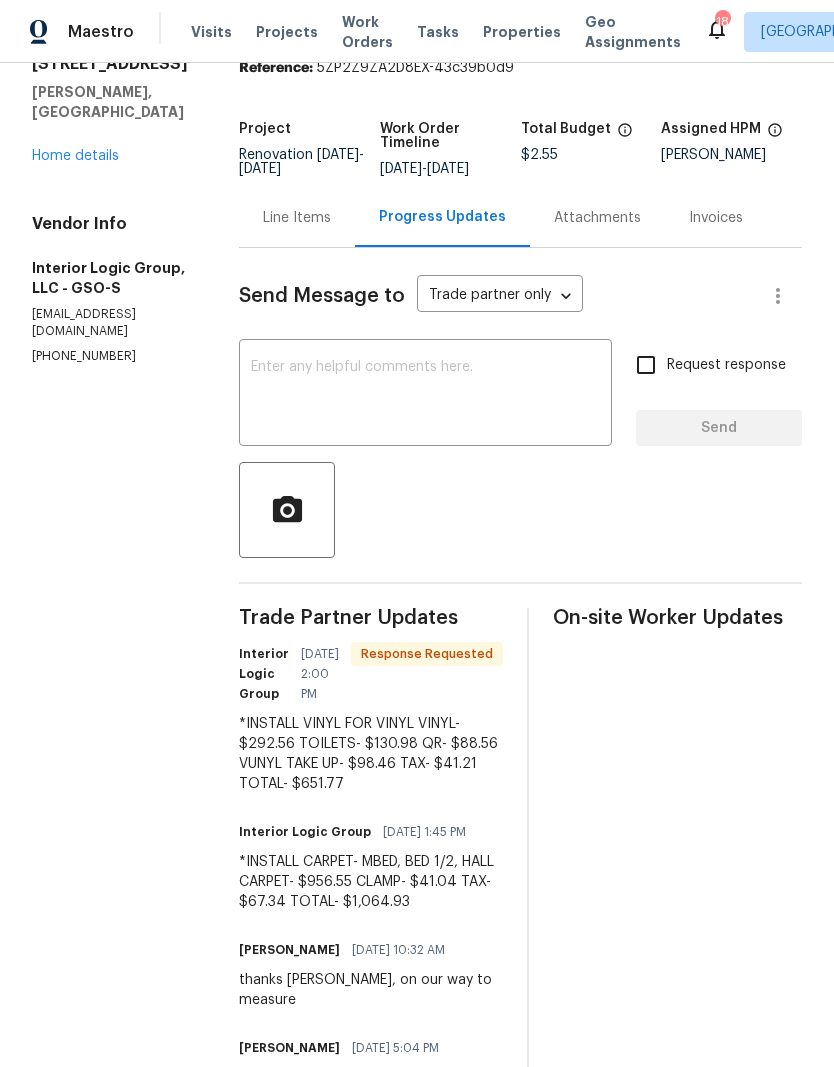 click on "Line Items" at bounding box center (297, 218) 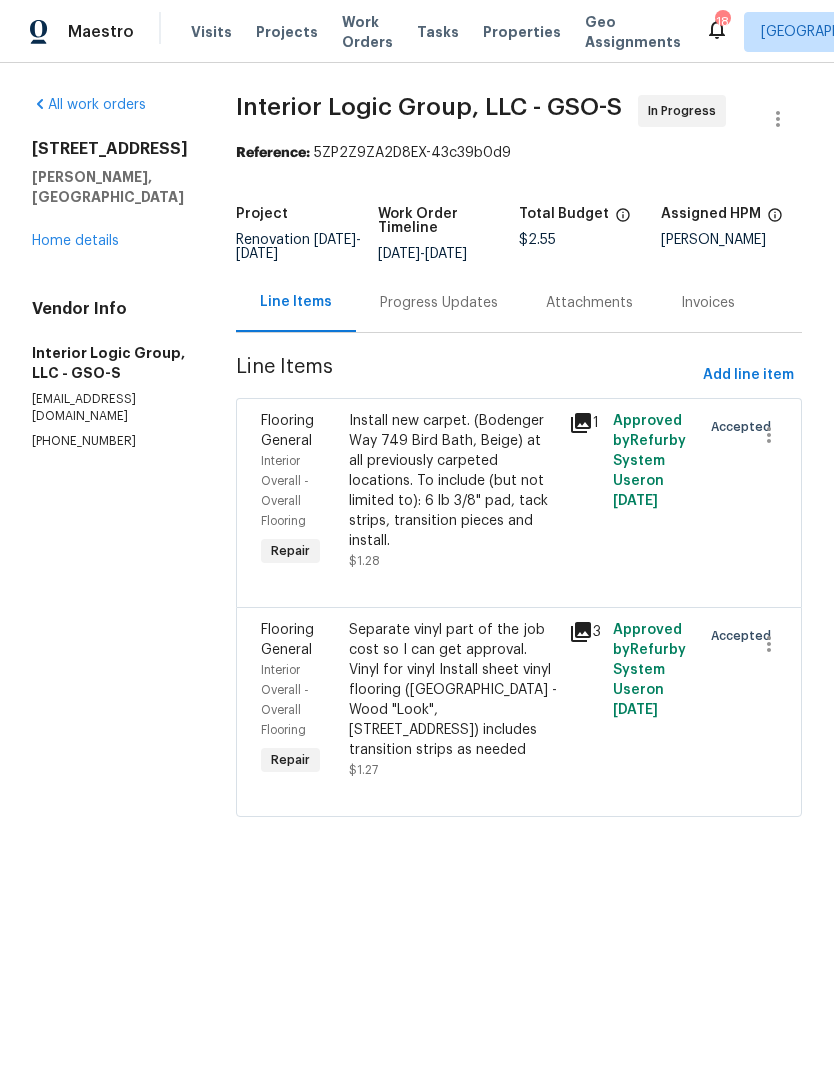 scroll, scrollTop: 0, scrollLeft: 0, axis: both 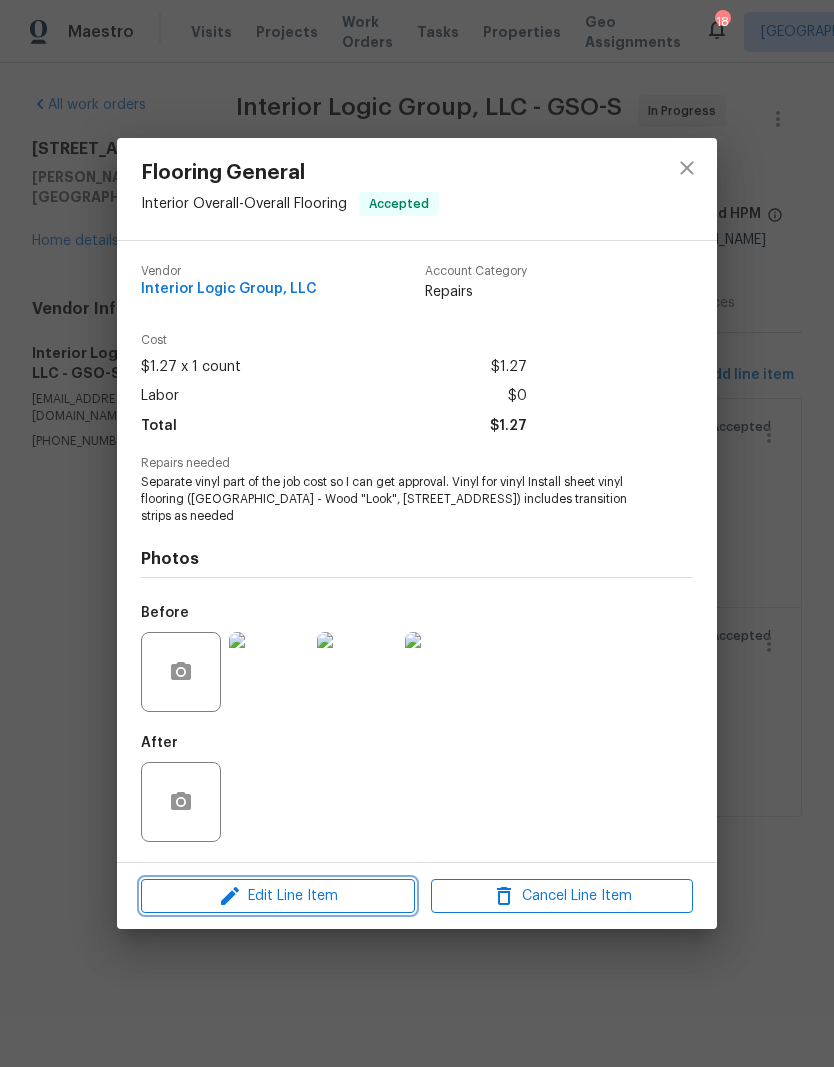 click on "Edit Line Item" at bounding box center [278, 896] 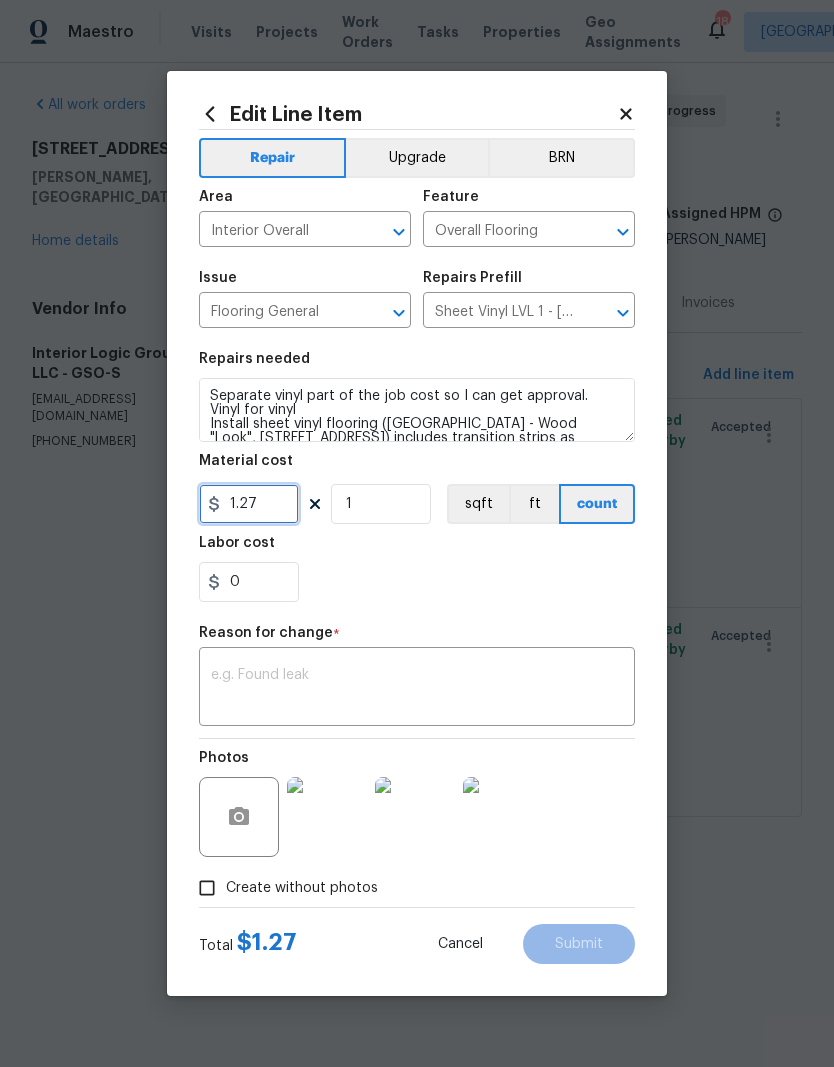 click on "1.27" at bounding box center (249, 504) 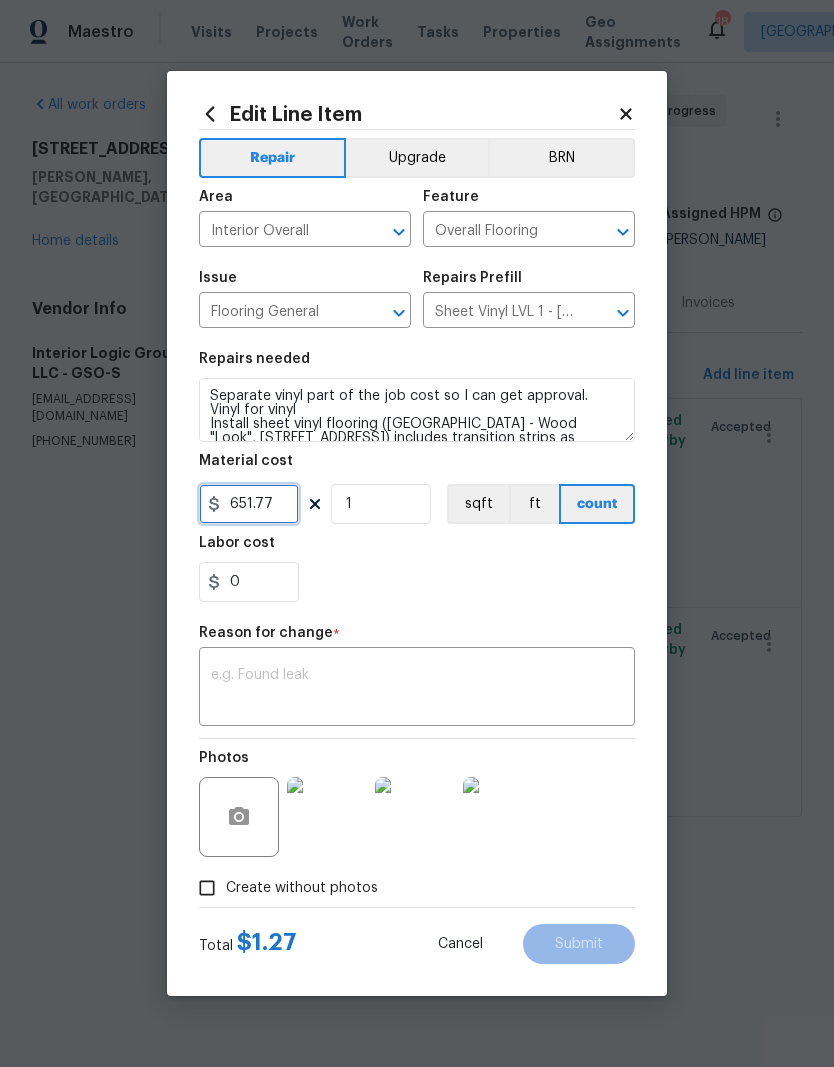 type on "651.77" 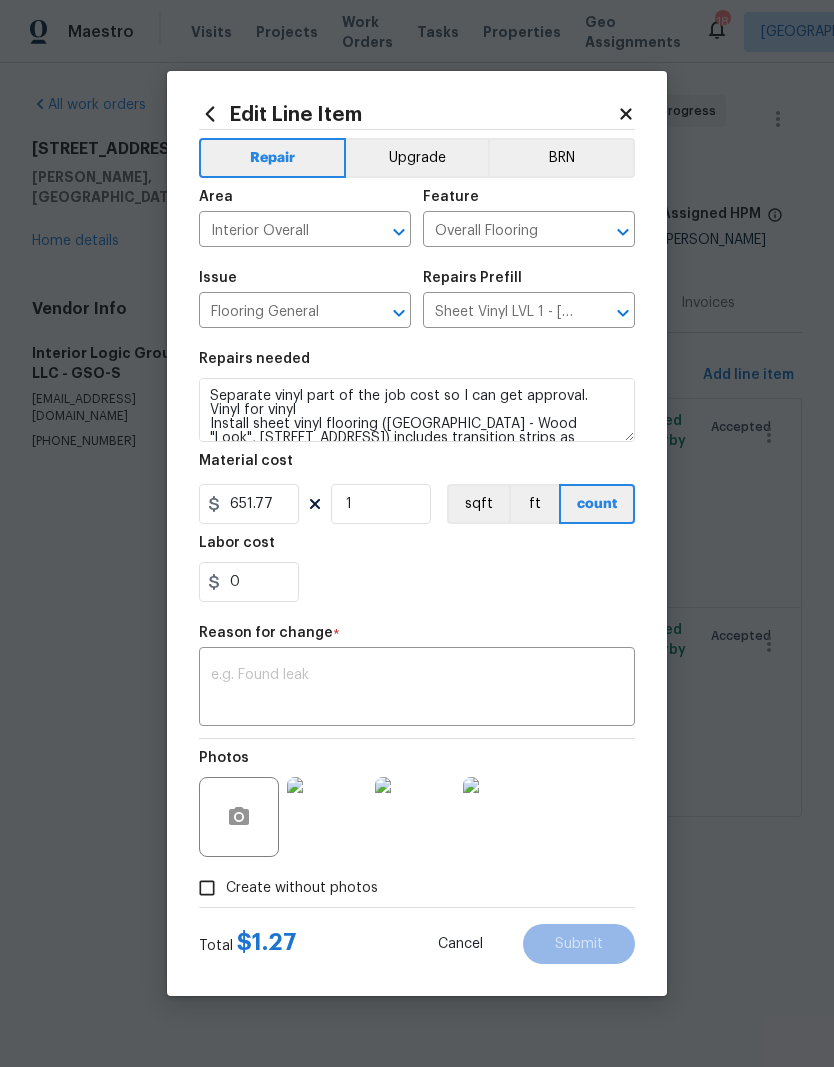 click on "0" at bounding box center [417, 582] 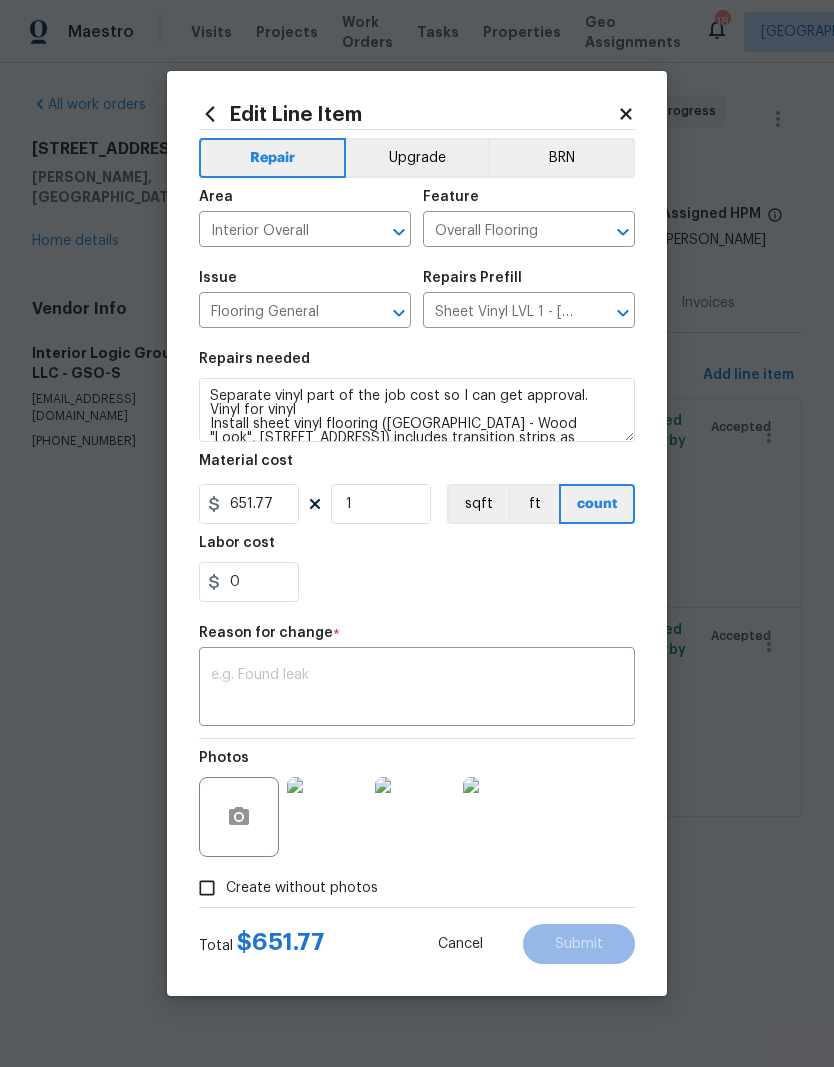 click at bounding box center (417, 689) 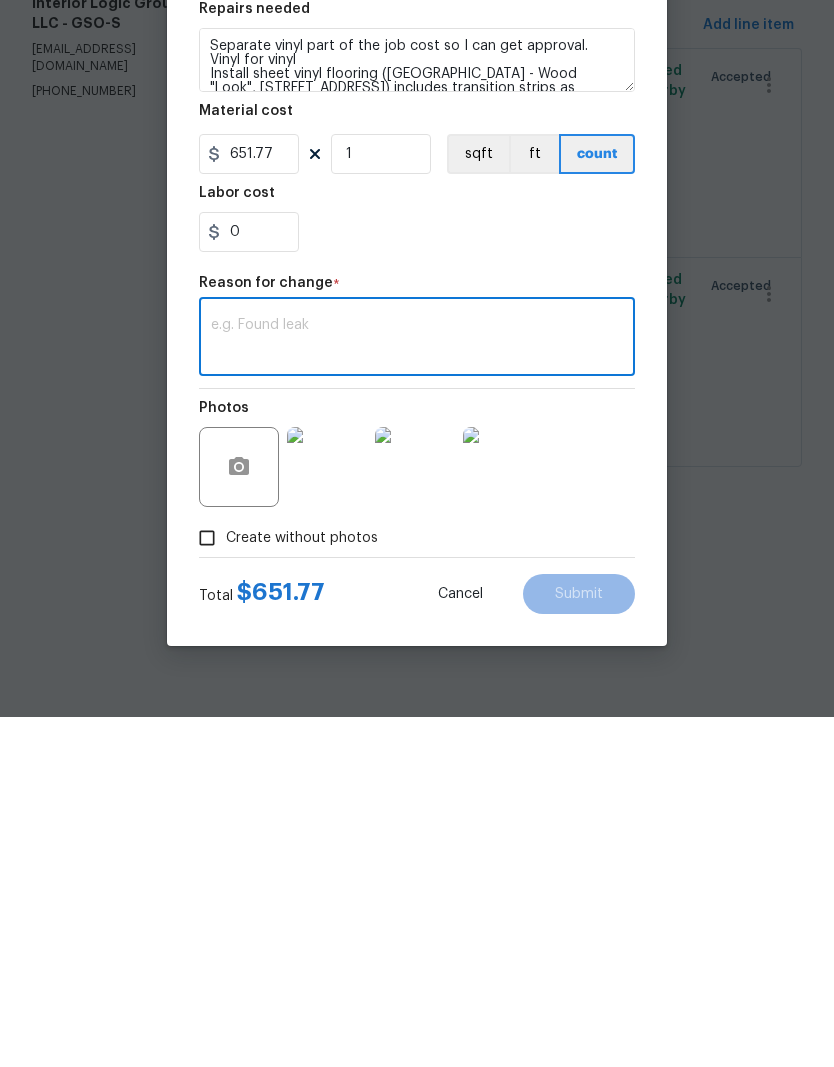 type on "U" 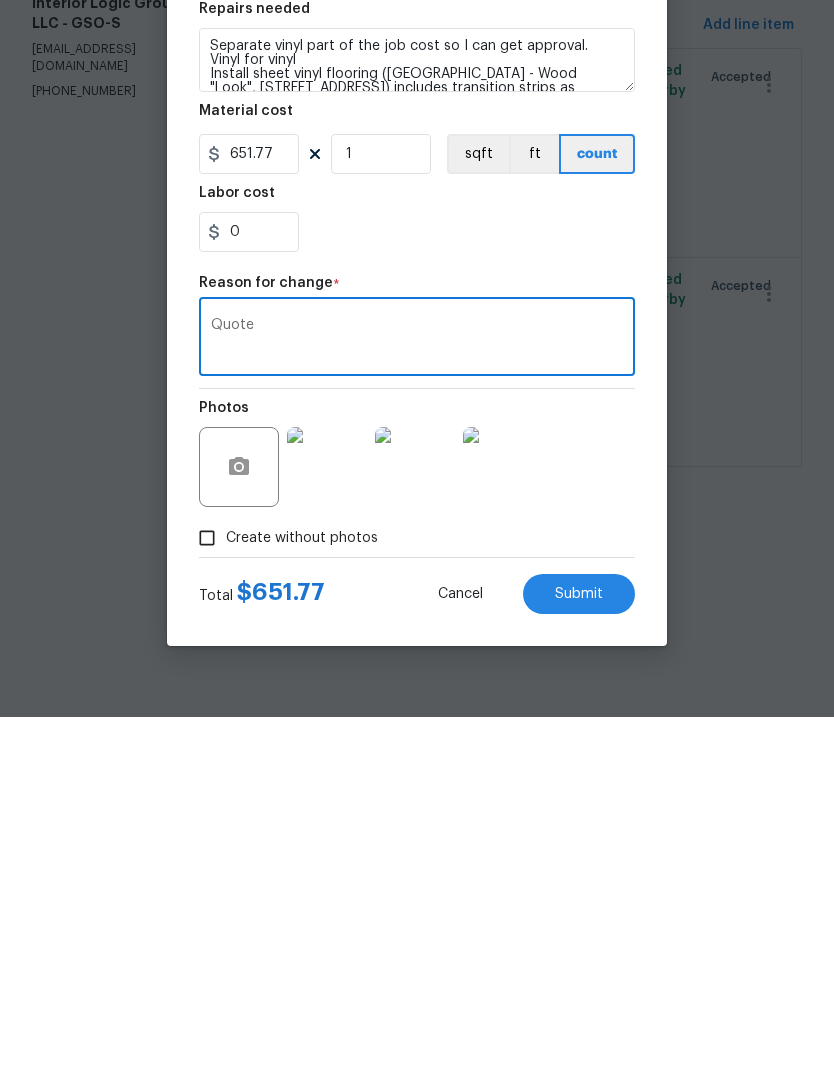 type on "Quote" 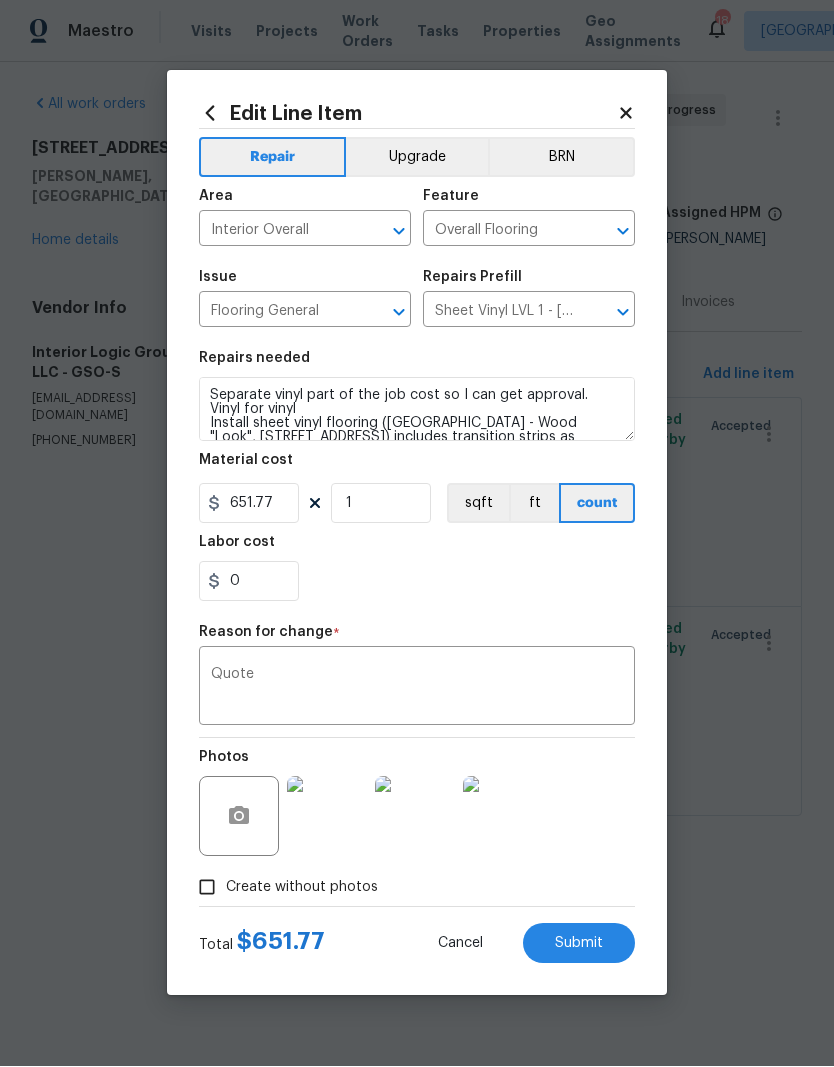 click on "Upgrade" at bounding box center (417, 158) 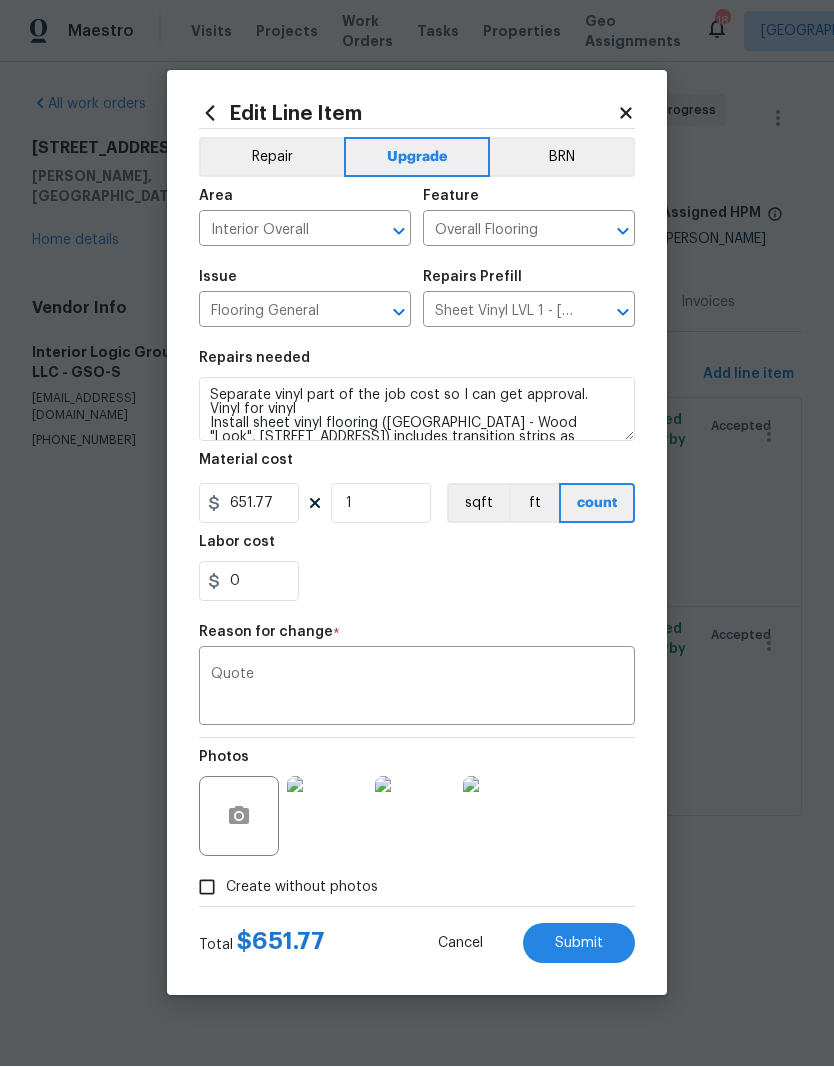 click on "Submit" at bounding box center [579, 944] 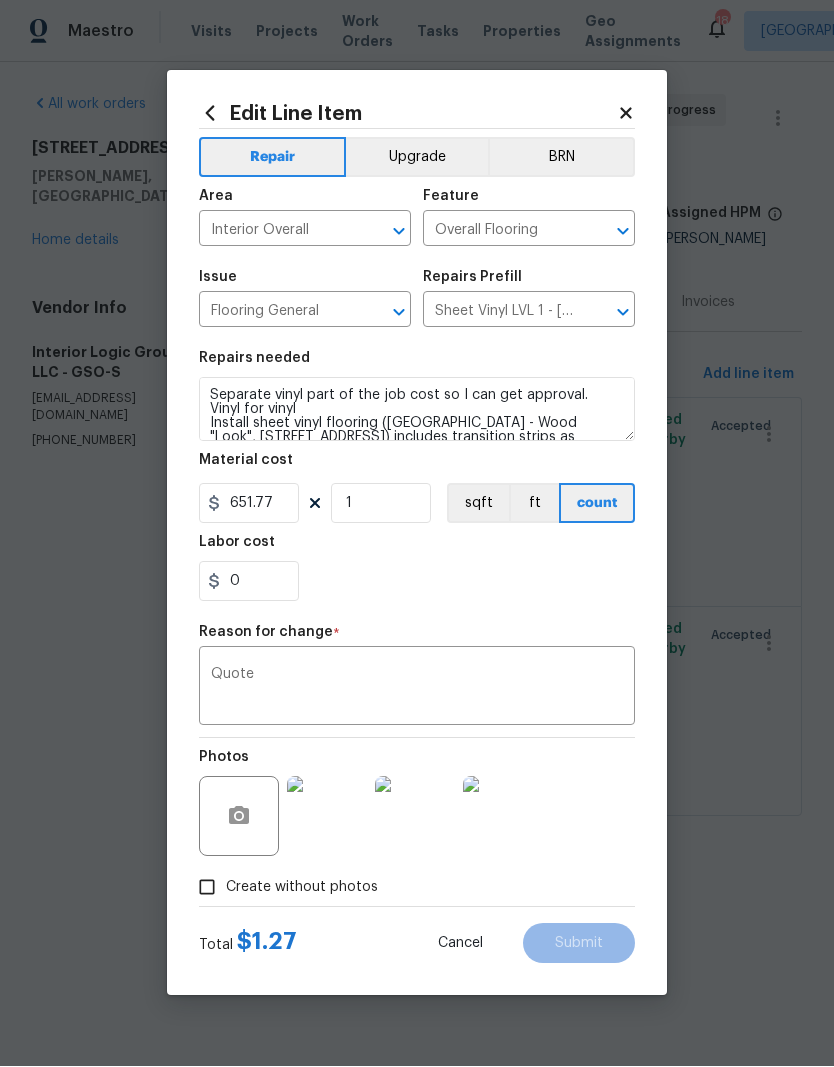 type on "1.27" 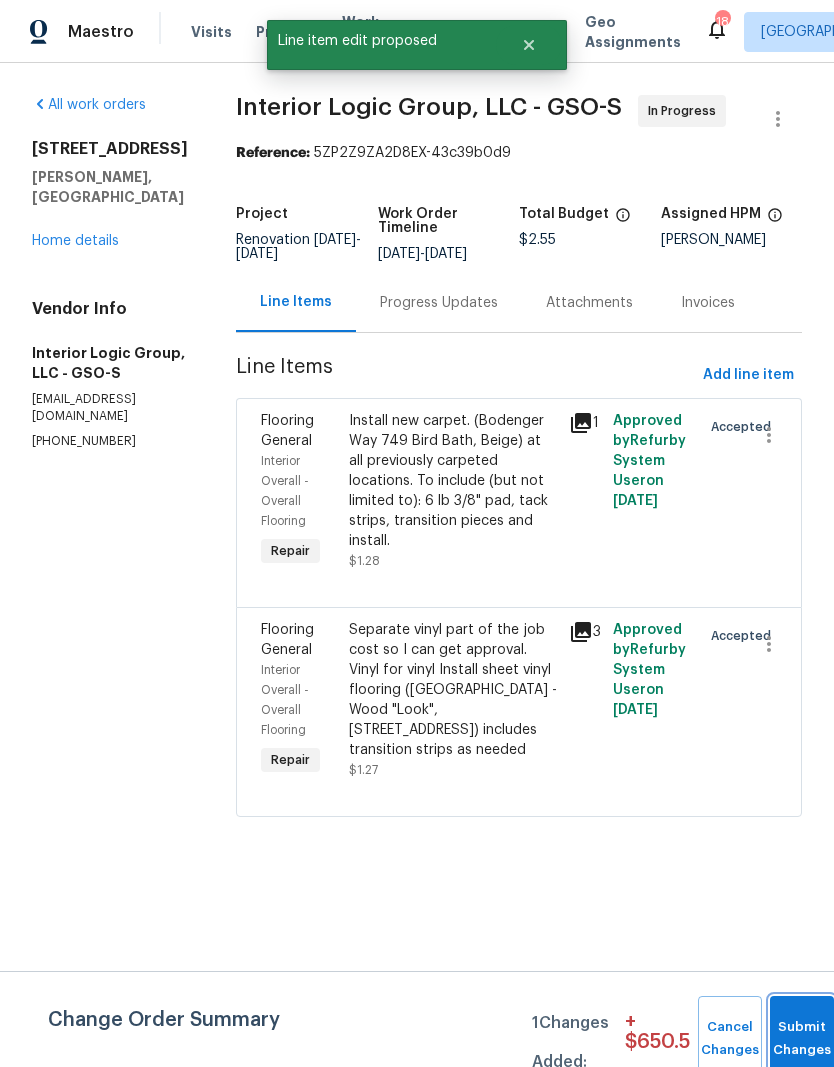 click on "Submit Changes" at bounding box center (802, 1039) 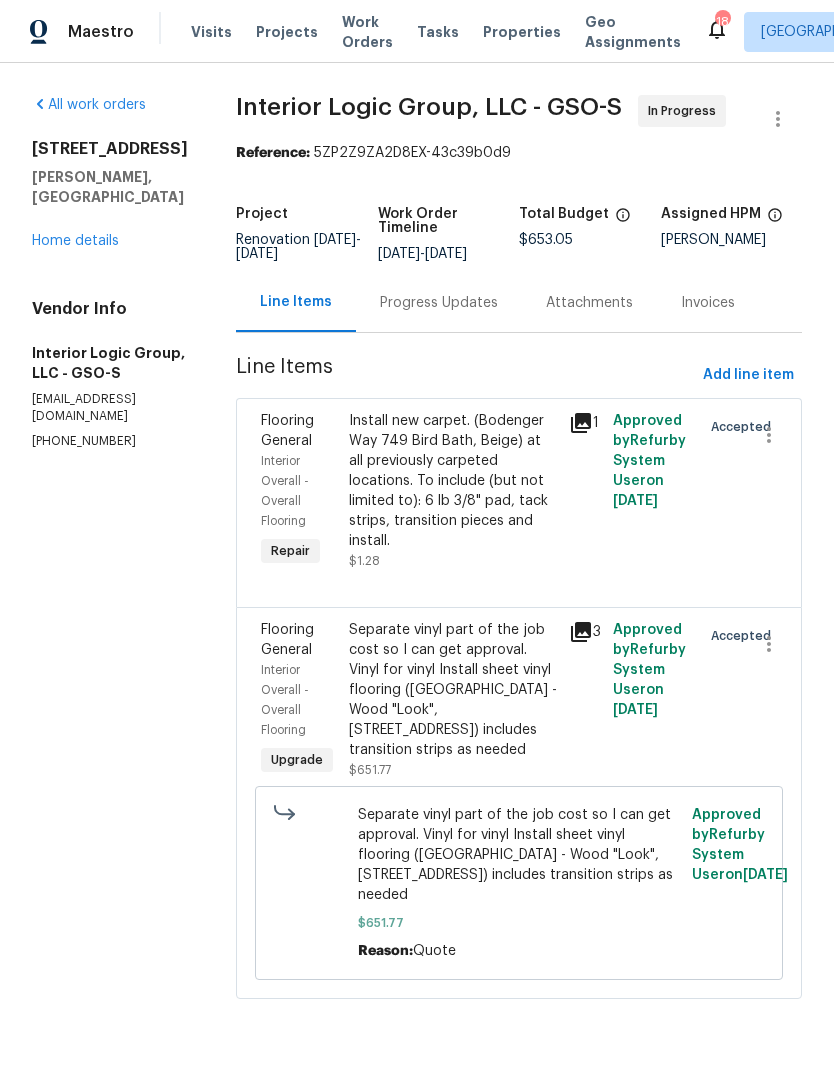 click on "Install new carpet. (Bodenger Way 749 Bird Bath, Beige) at all previously carpeted locations. To include (but not limited to): 6 lb 3/8" pad, tack strips, transition pieces and install." at bounding box center (453, 481) 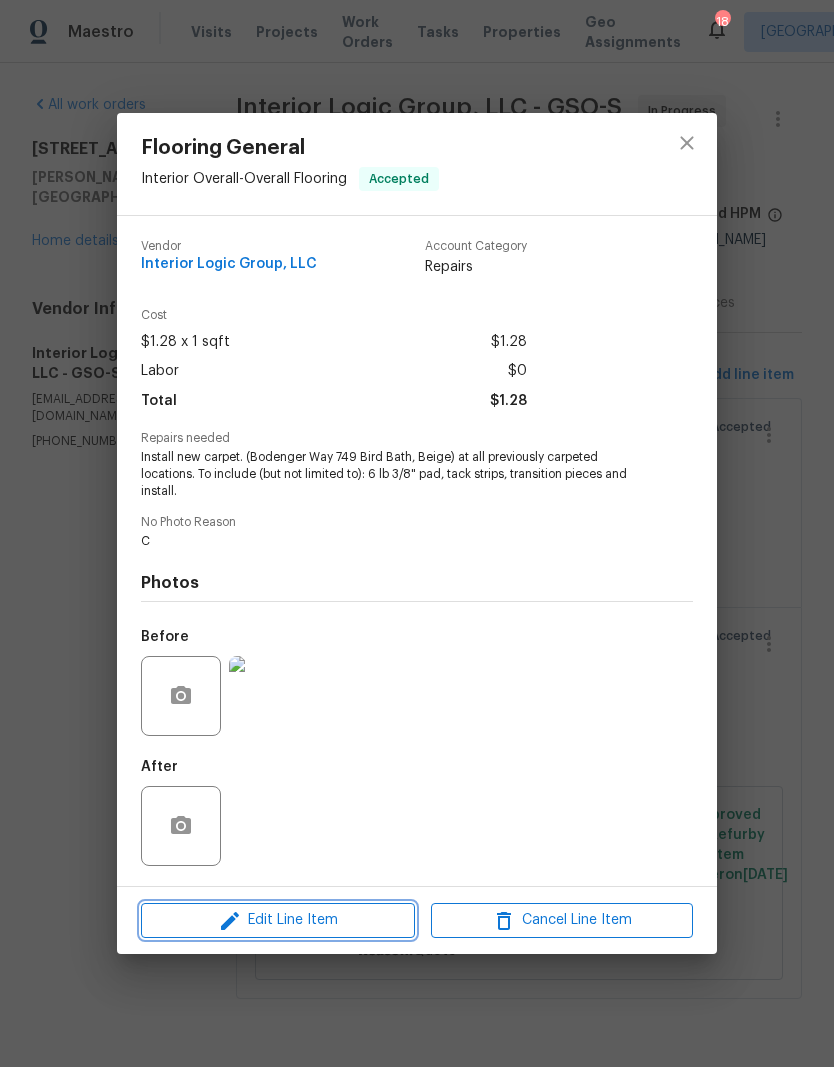 click on "Edit Line Item" at bounding box center (278, 920) 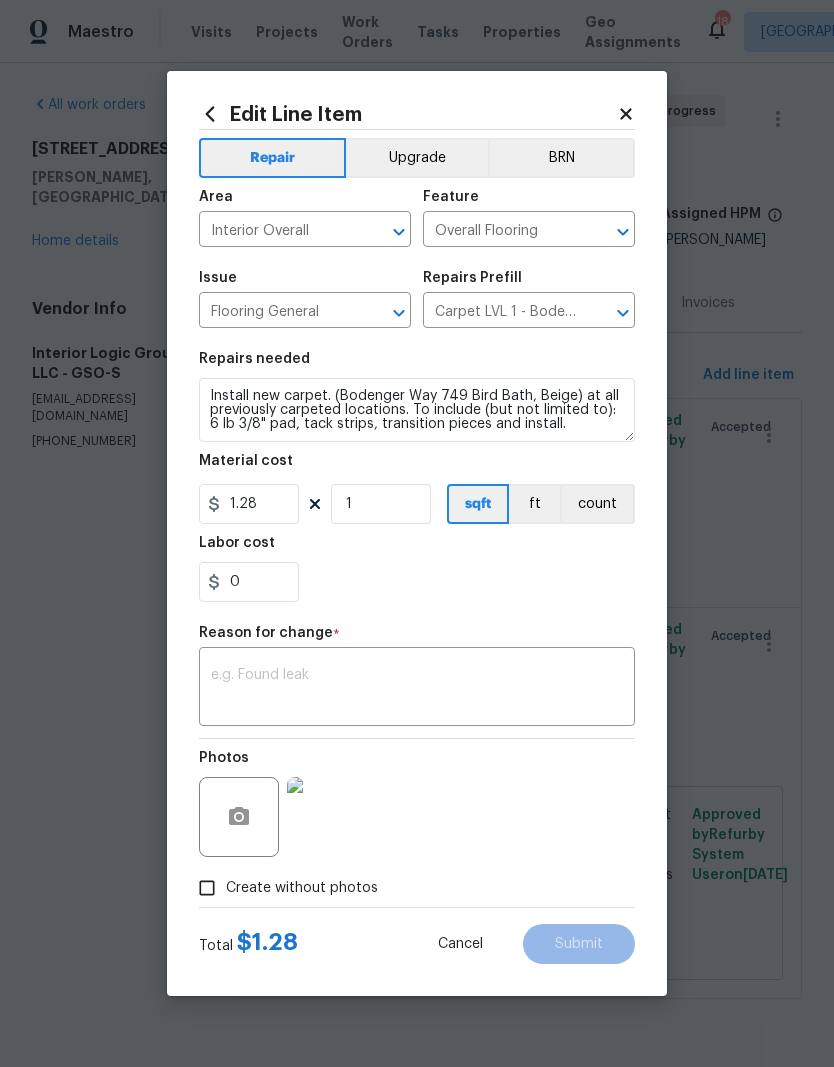 click on "Edit Line Item Repair Upgrade BRN Area Interior Overall ​ Feature Overall Flooring ​ Issue Flooring General ​ Repairs Prefill Carpet LVL 1 - Bodenger Way (Beige) $1.28 ​ Repairs needed Install new carpet. (Bodenger Way 749 Bird Bath, Beige) at all previously carpeted locations. To include (but not limited to): 6 lb 3/8" pad, tack strips, transition pieces and install. Material cost 1.28 1 sqft ft count Labor cost 0 Reason for change * x ​ Photos Create without photos Total   $ 1.28 Cancel Submit" at bounding box center [417, 533] 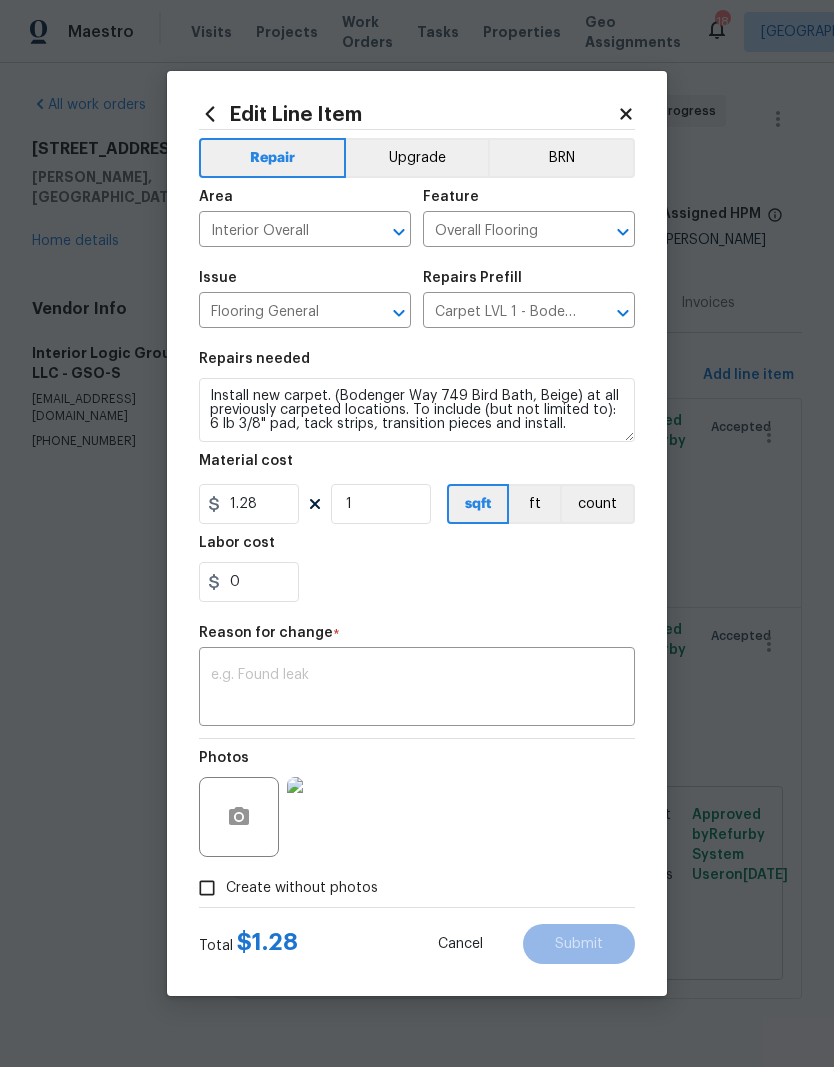 click 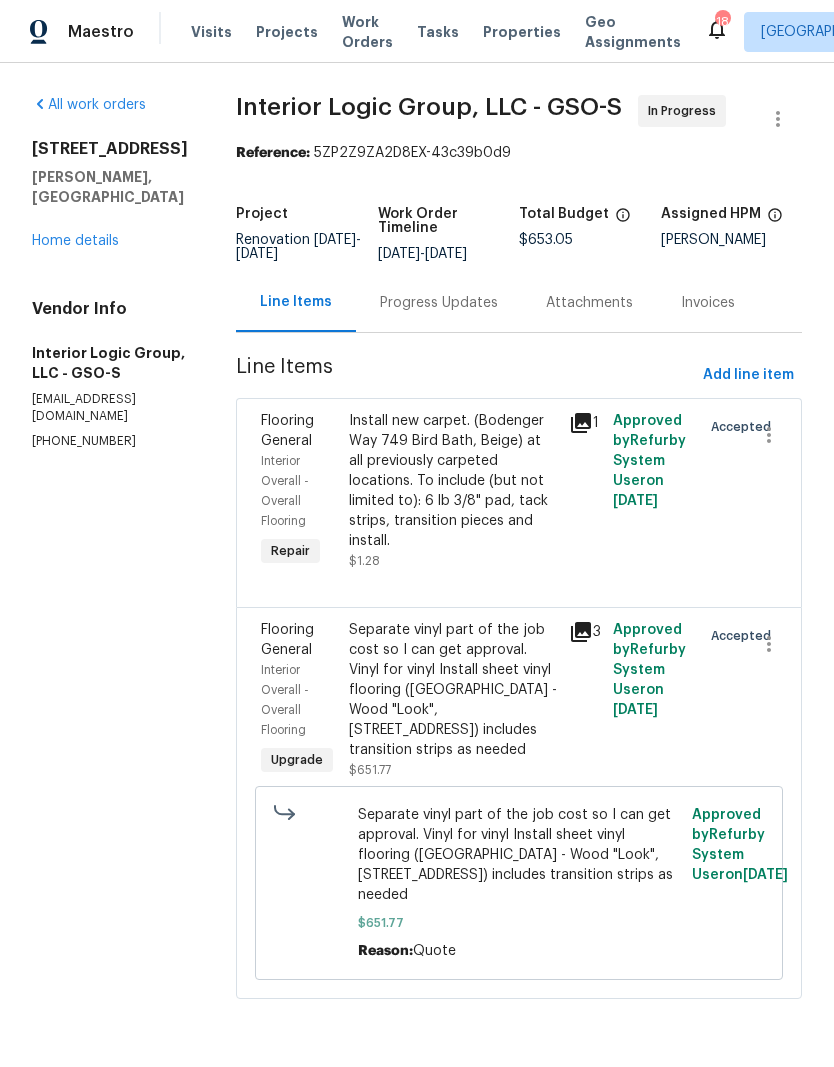 click on "Progress Updates" at bounding box center [439, 303] 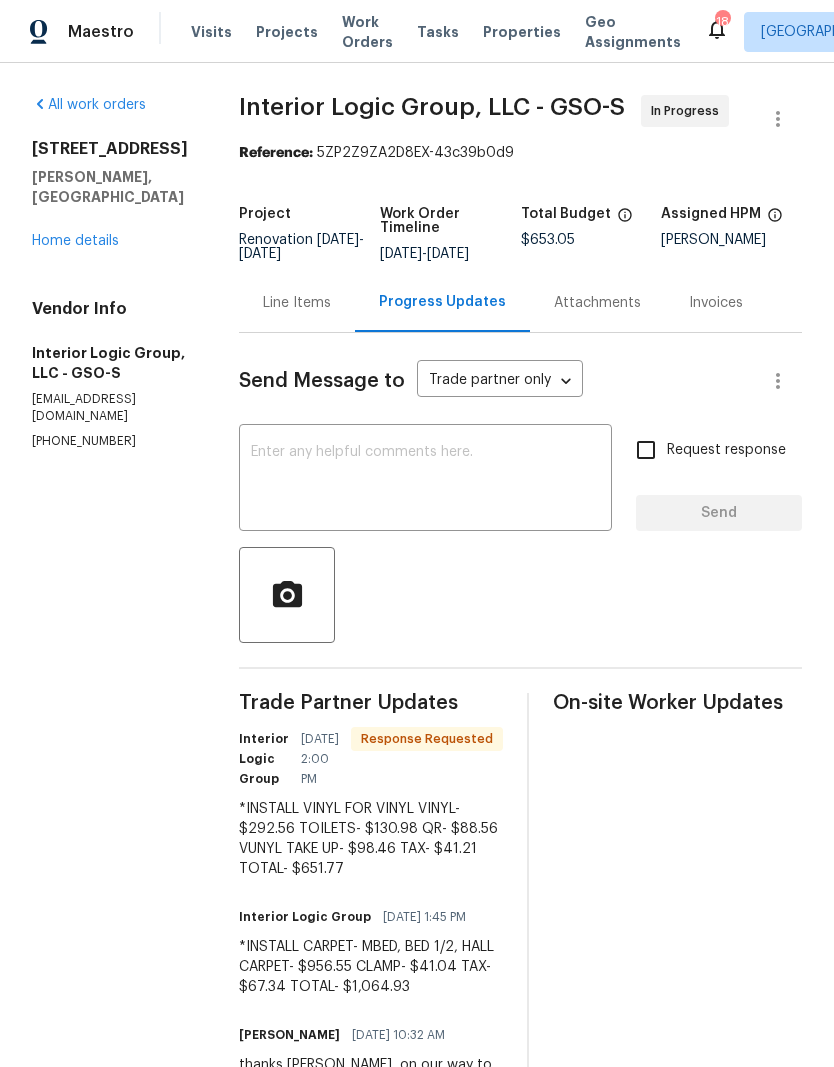 scroll, scrollTop: 0, scrollLeft: 0, axis: both 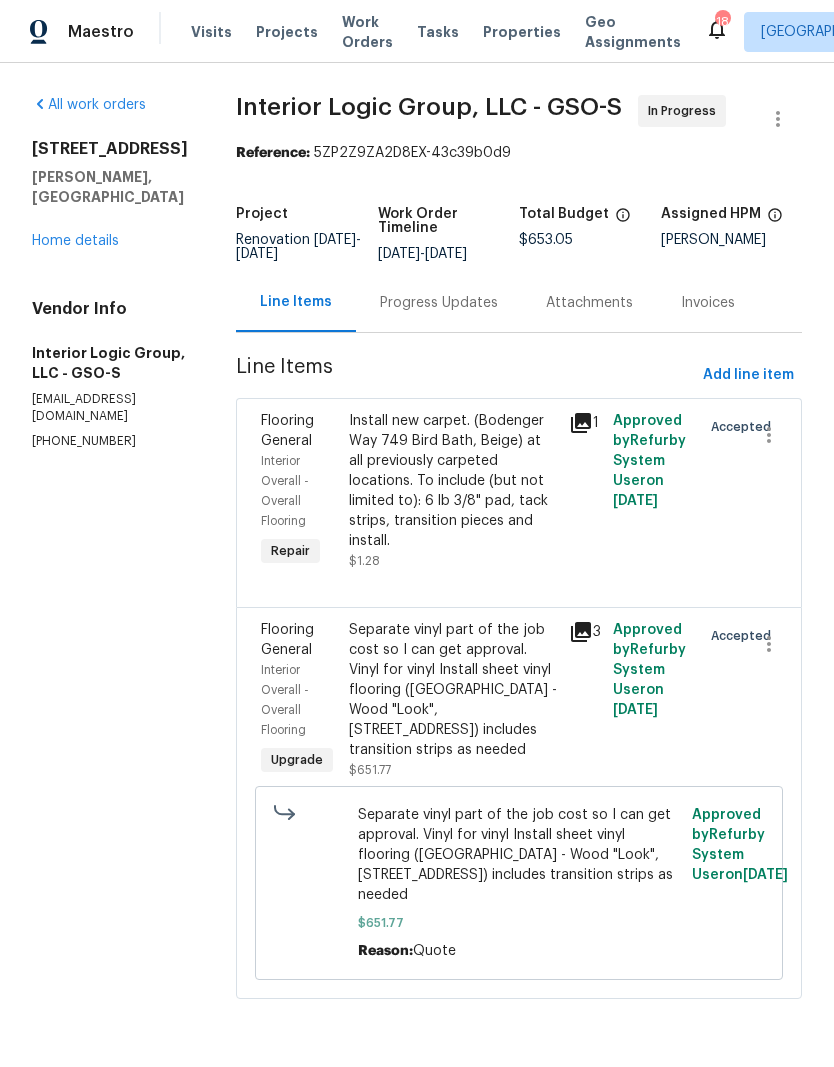 click on "Install new carpet. (Bodenger Way 749 Bird Bath, Beige) at all previously carpeted locations. To include (but not limited to): 6 lb 3/8" pad, tack strips, transition pieces and install." at bounding box center (453, 481) 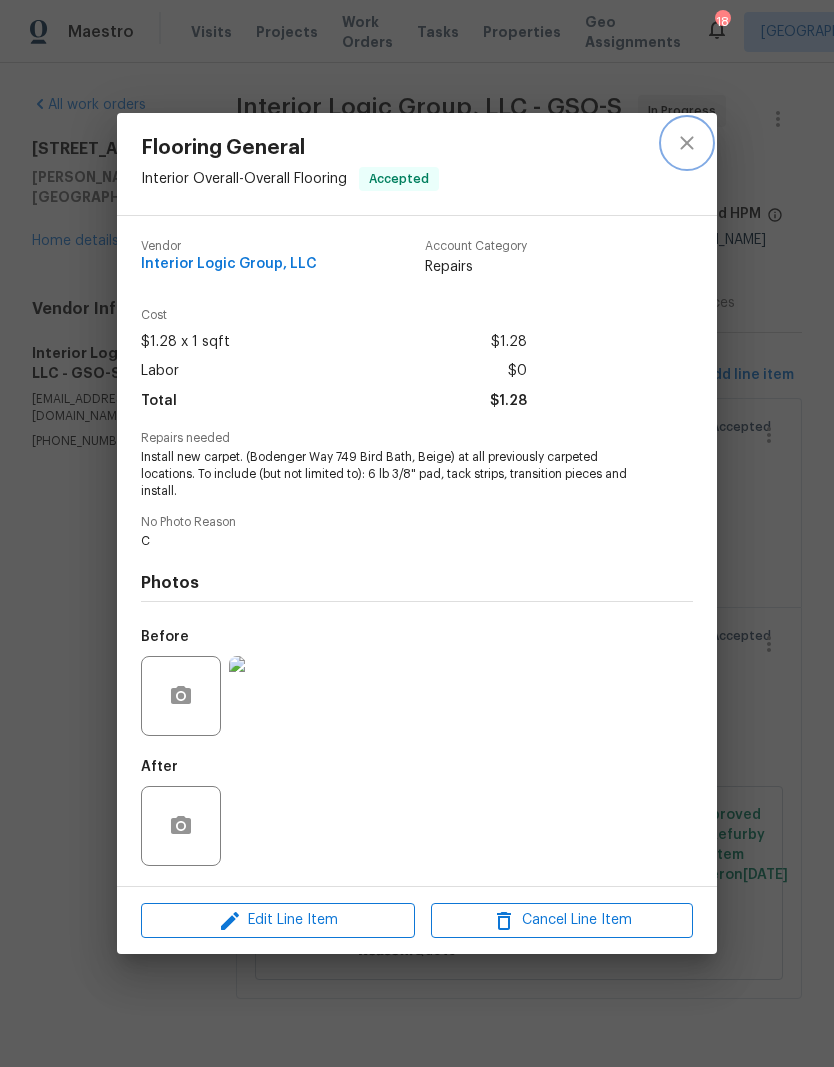 click 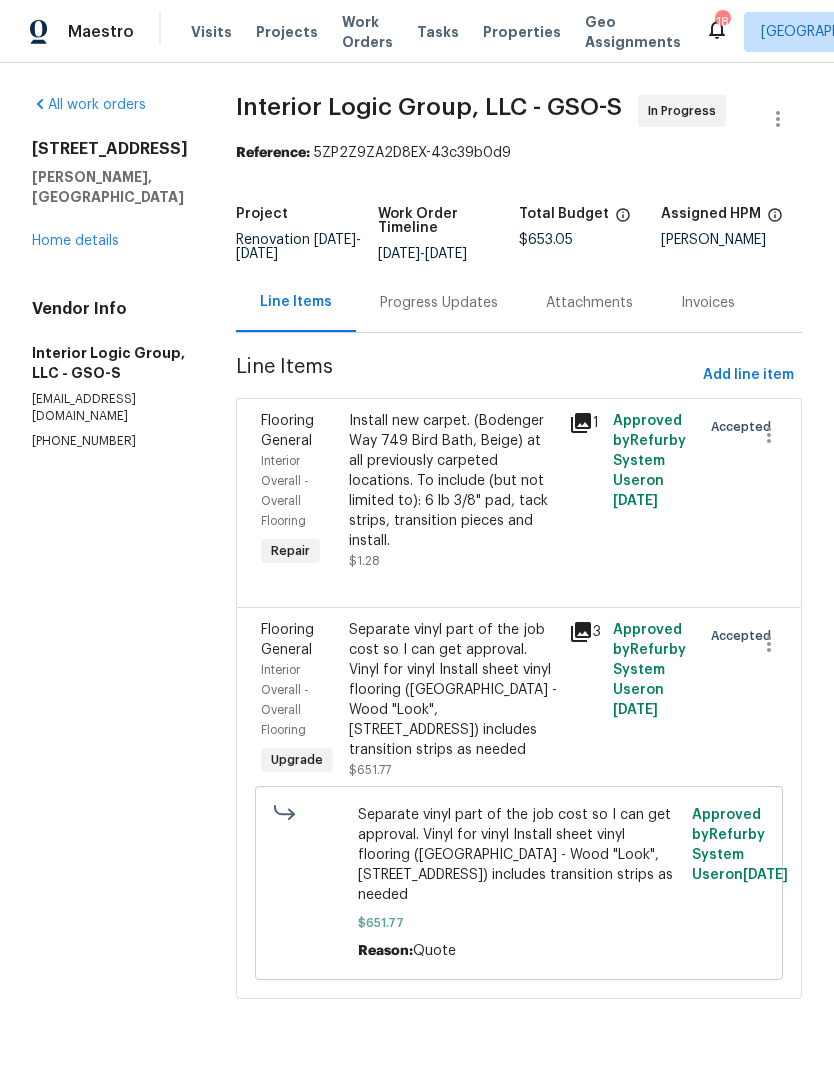 click on "Progress Updates" at bounding box center (439, 303) 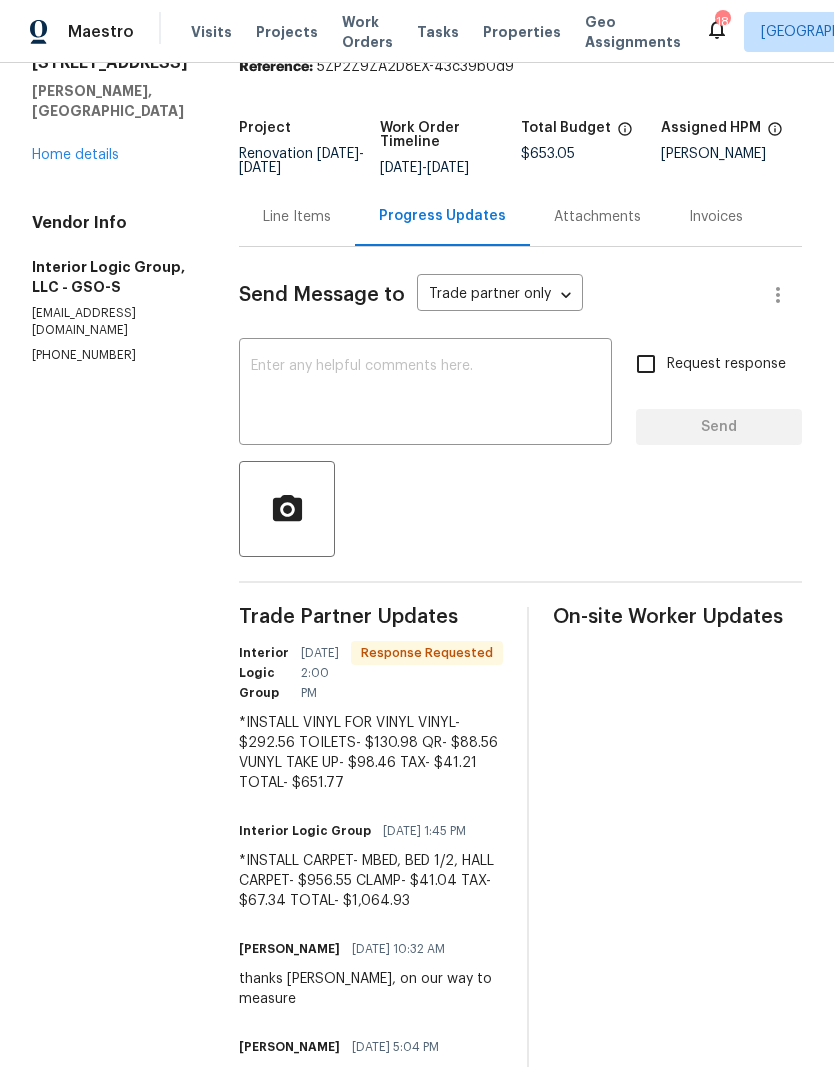 scroll, scrollTop: 85, scrollLeft: 0, axis: vertical 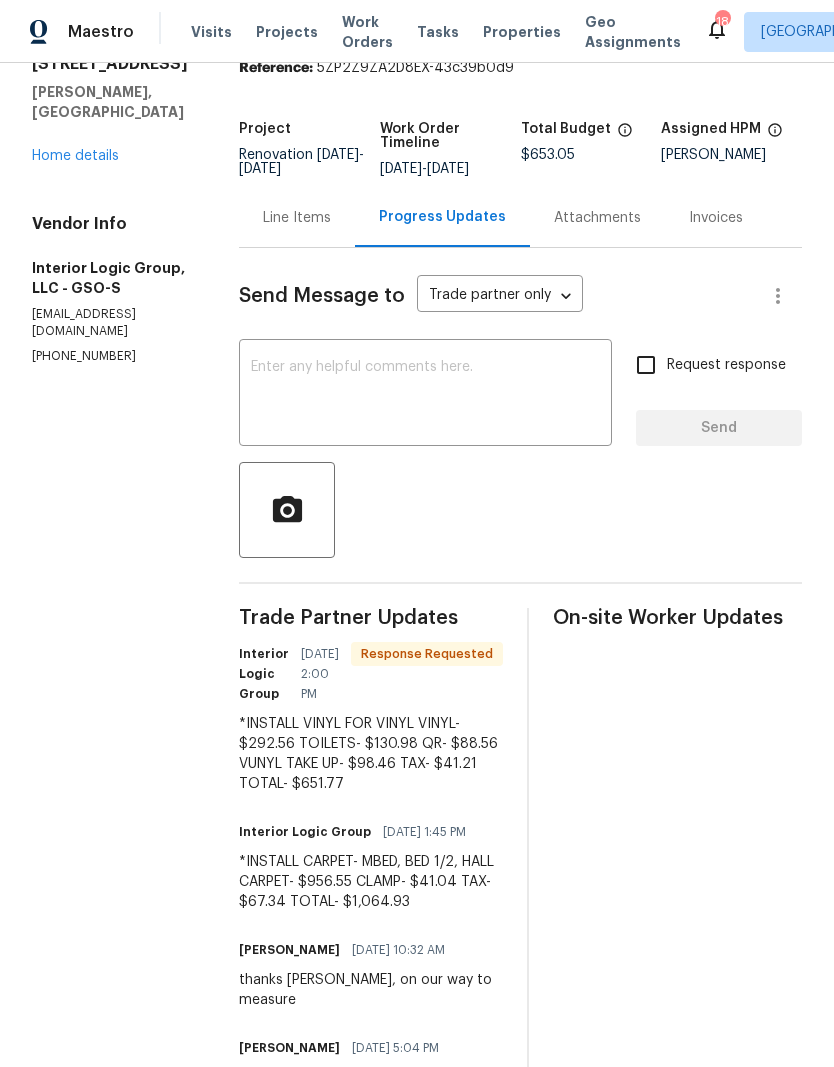 click on "Line Items" at bounding box center (297, 218) 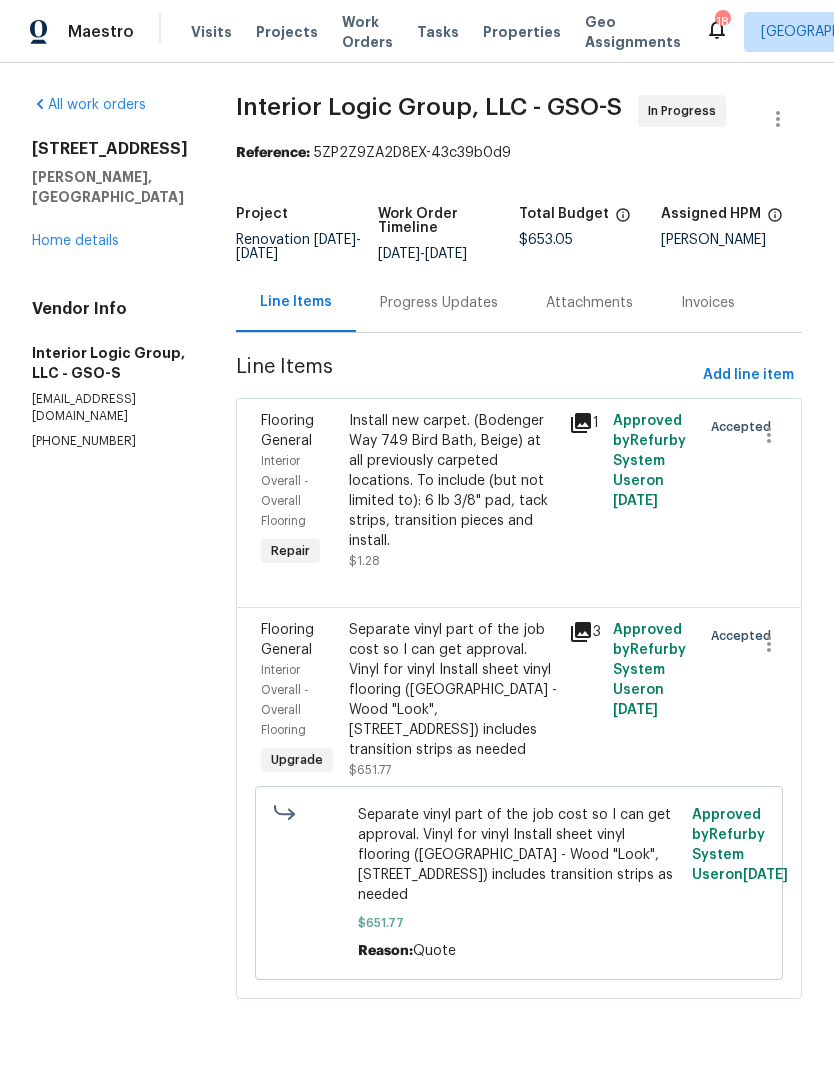 scroll, scrollTop: 0, scrollLeft: 0, axis: both 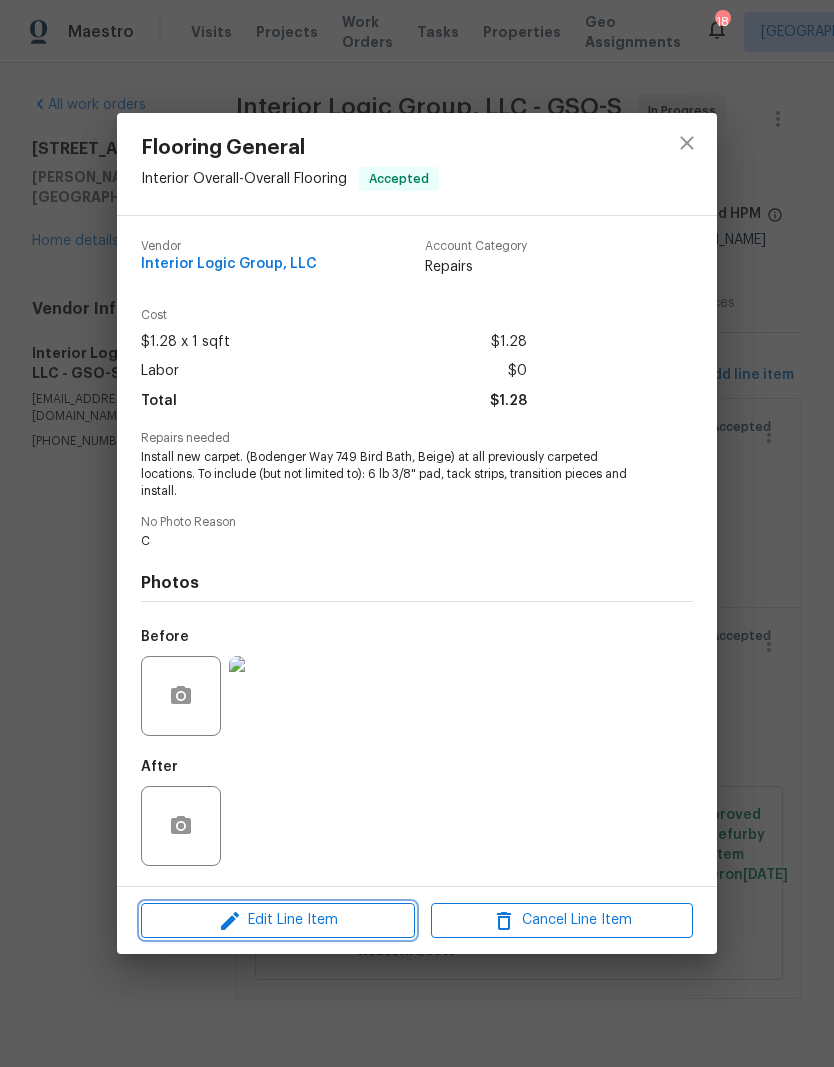 click on "Edit Line Item" at bounding box center [278, 920] 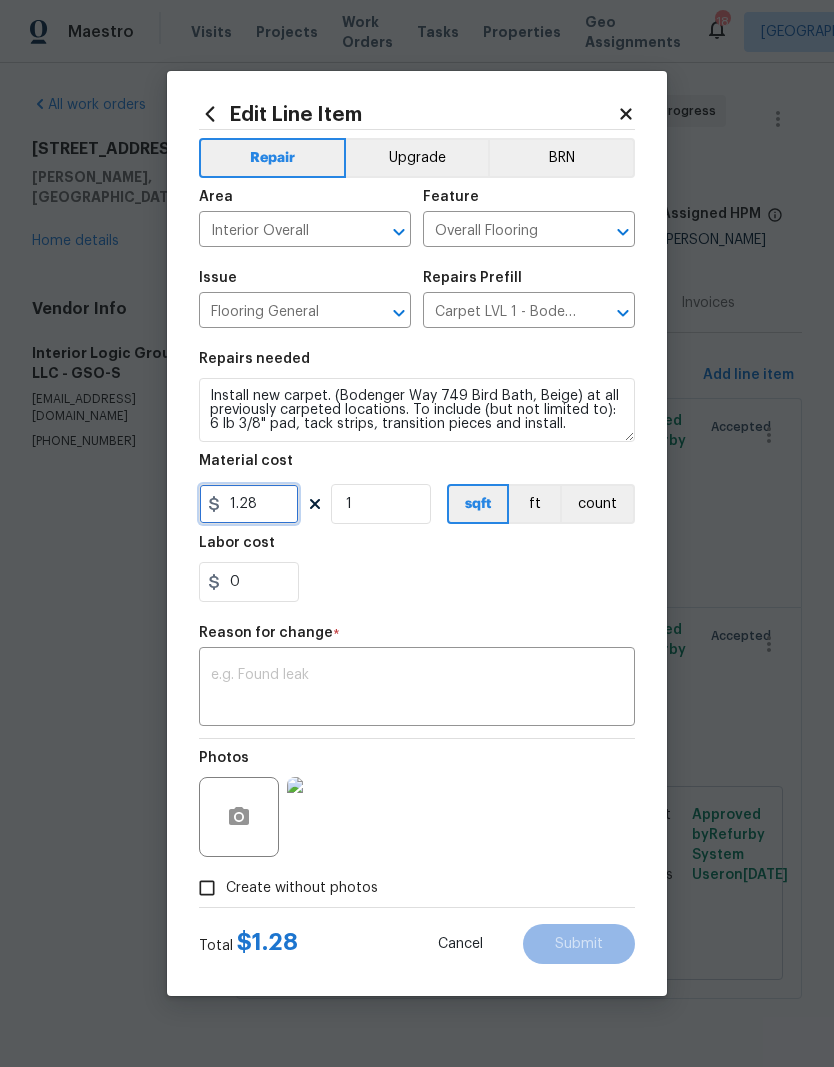 click on "1.28" at bounding box center (249, 504) 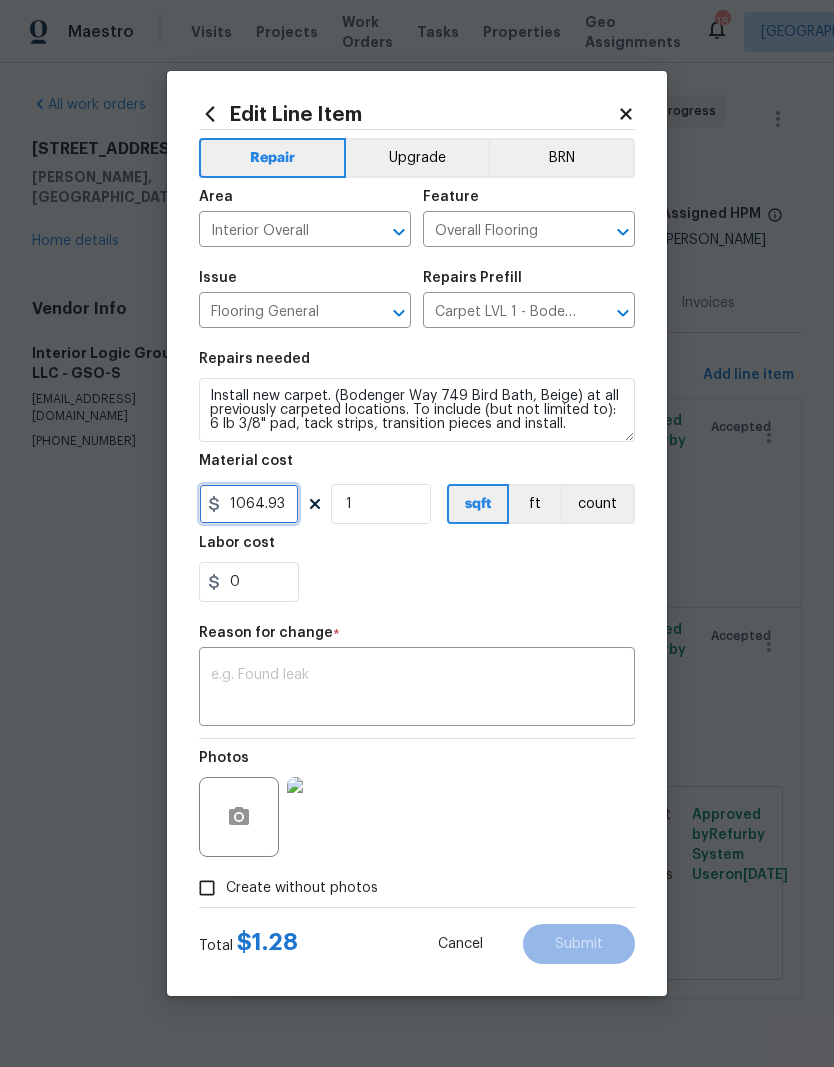 type on "1064.93" 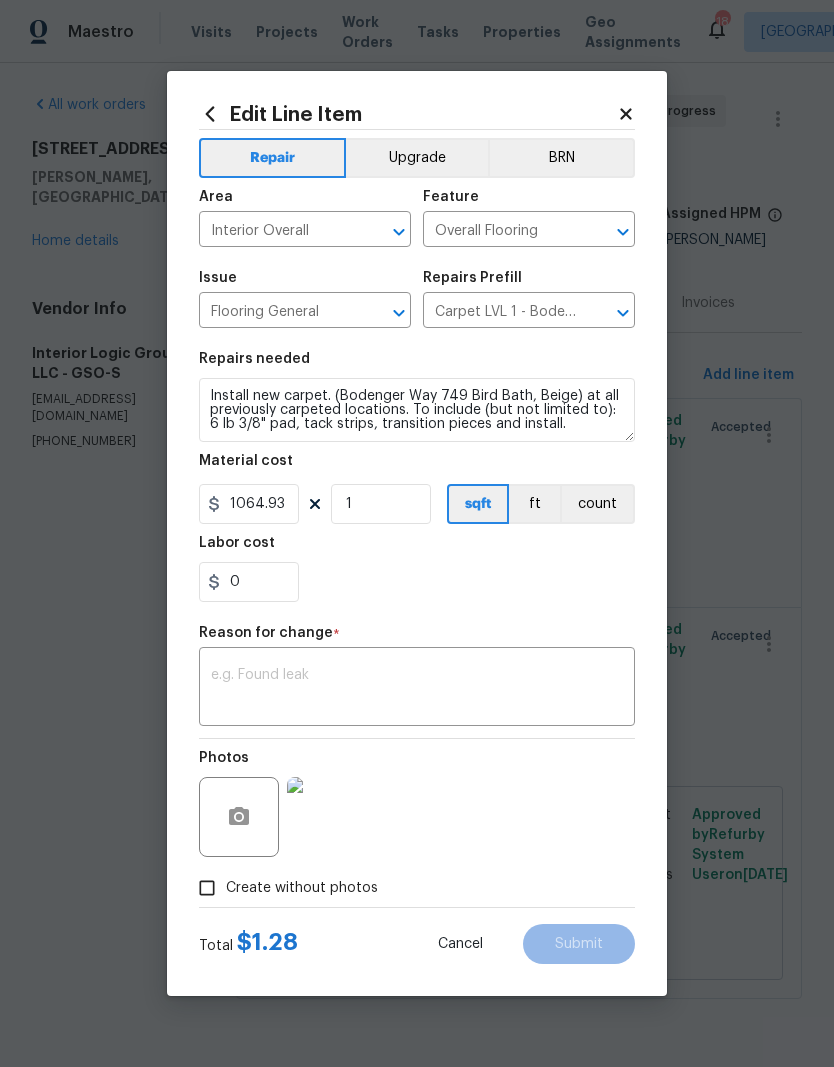 click on "0" at bounding box center [417, 582] 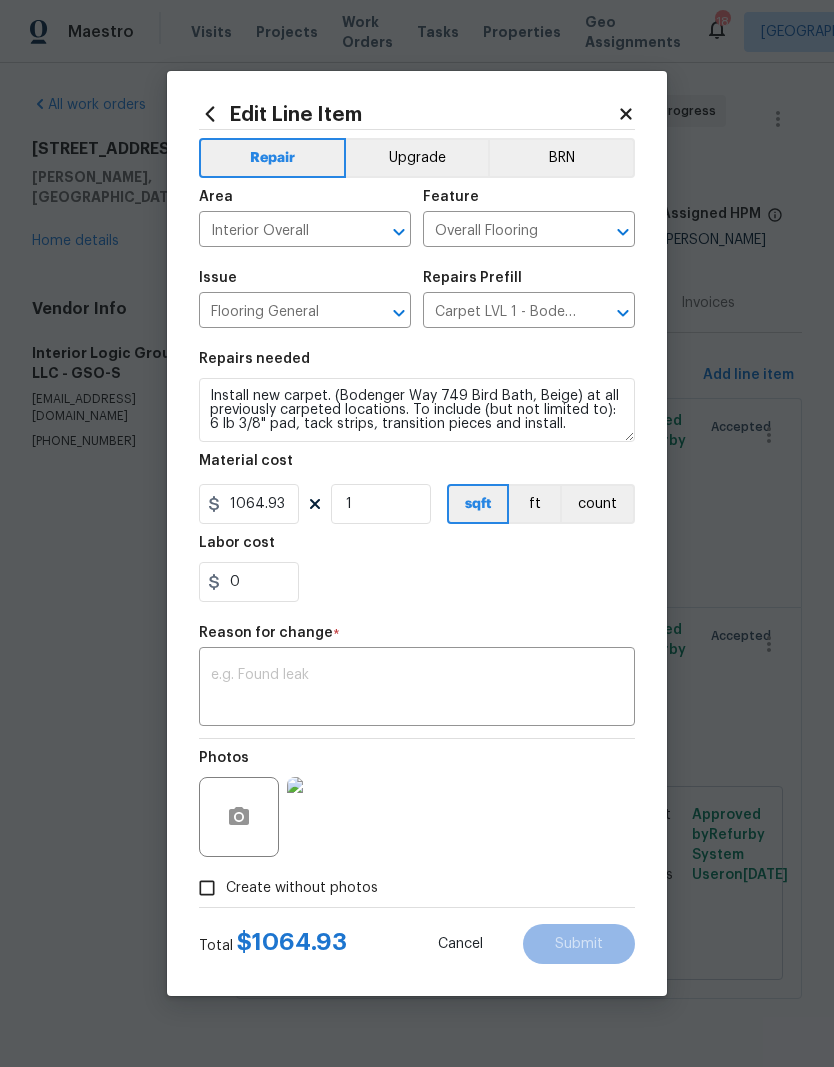 click at bounding box center [417, 689] 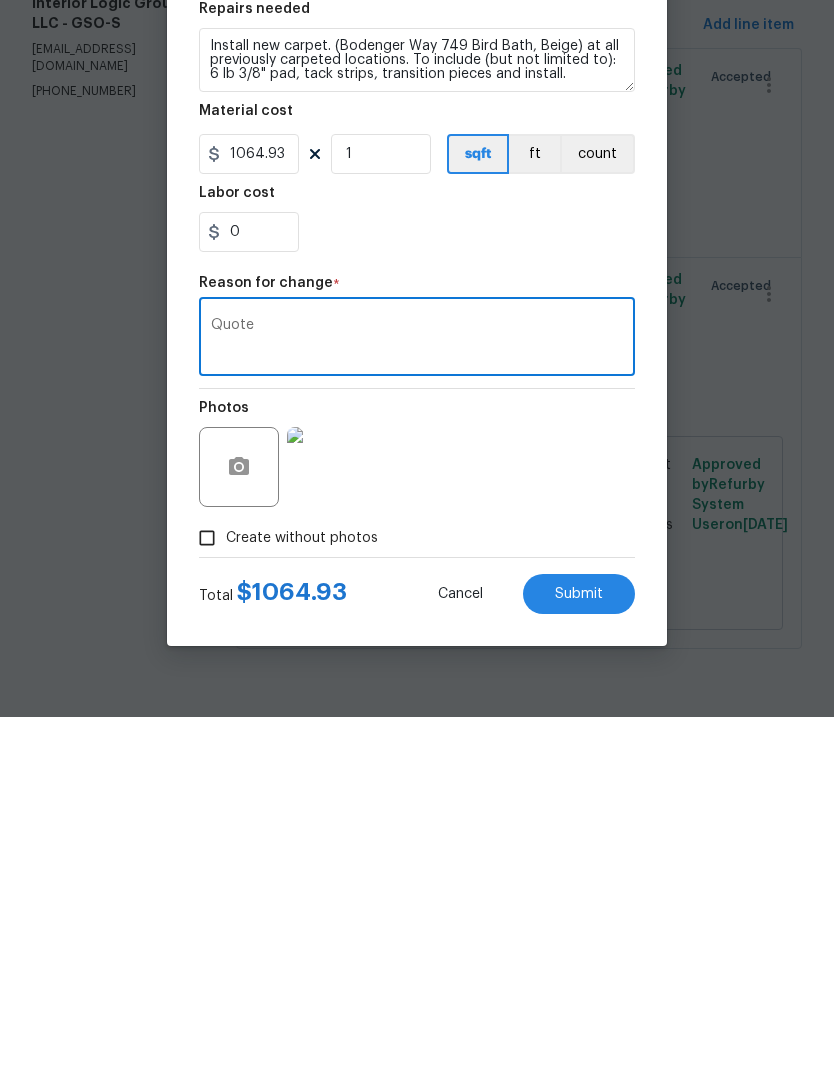 type on "Quote" 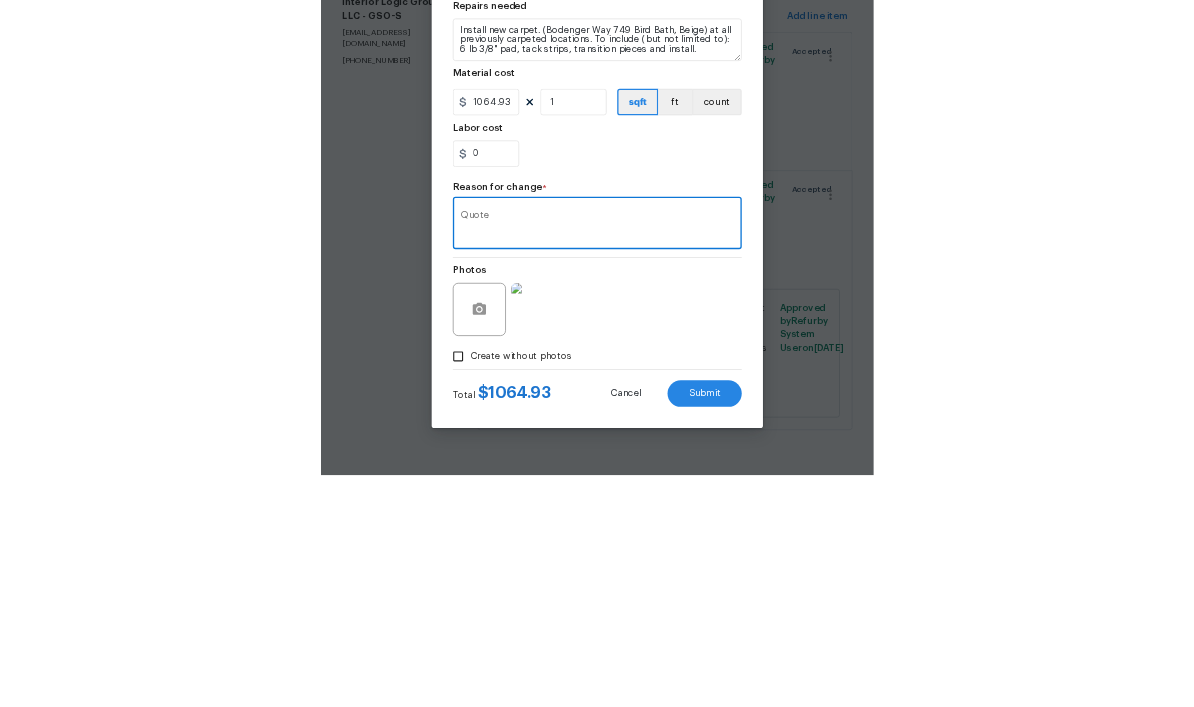 scroll, scrollTop: 18, scrollLeft: 0, axis: vertical 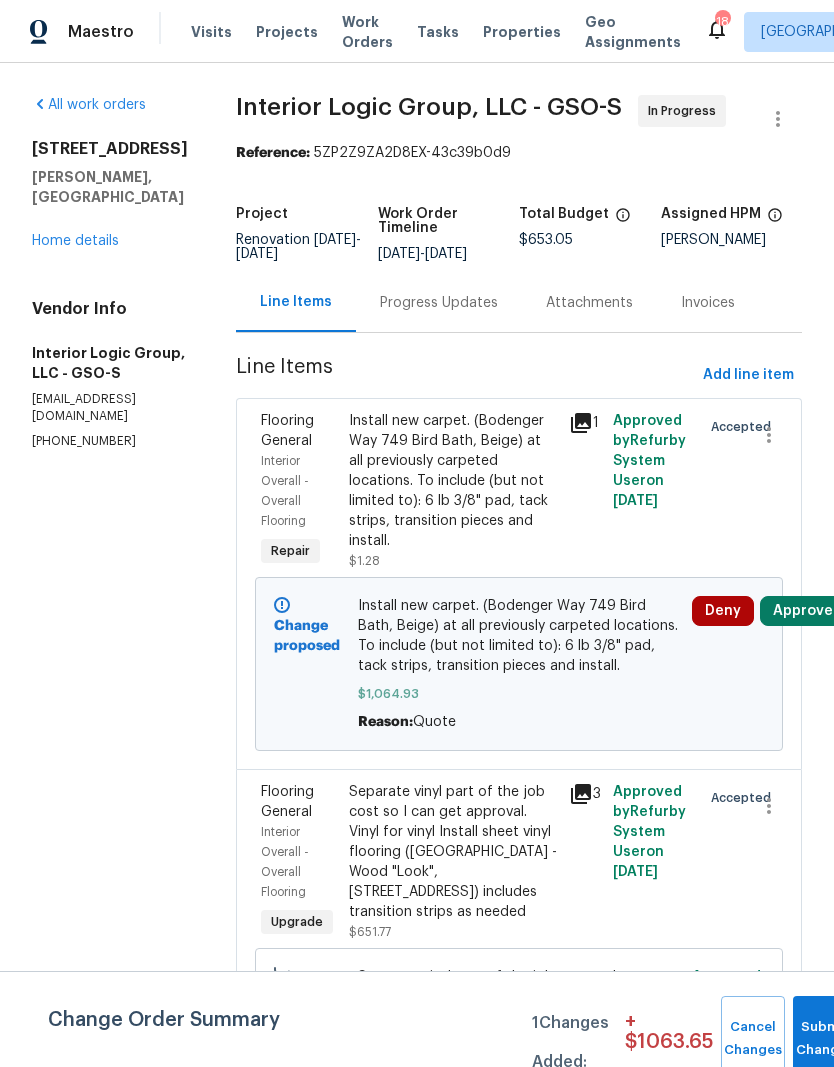 click on "Change Order Summary 1  Changes Added: + $ 1063.65 Cancel Changes Submit Changes" at bounding box center [417, 1019] 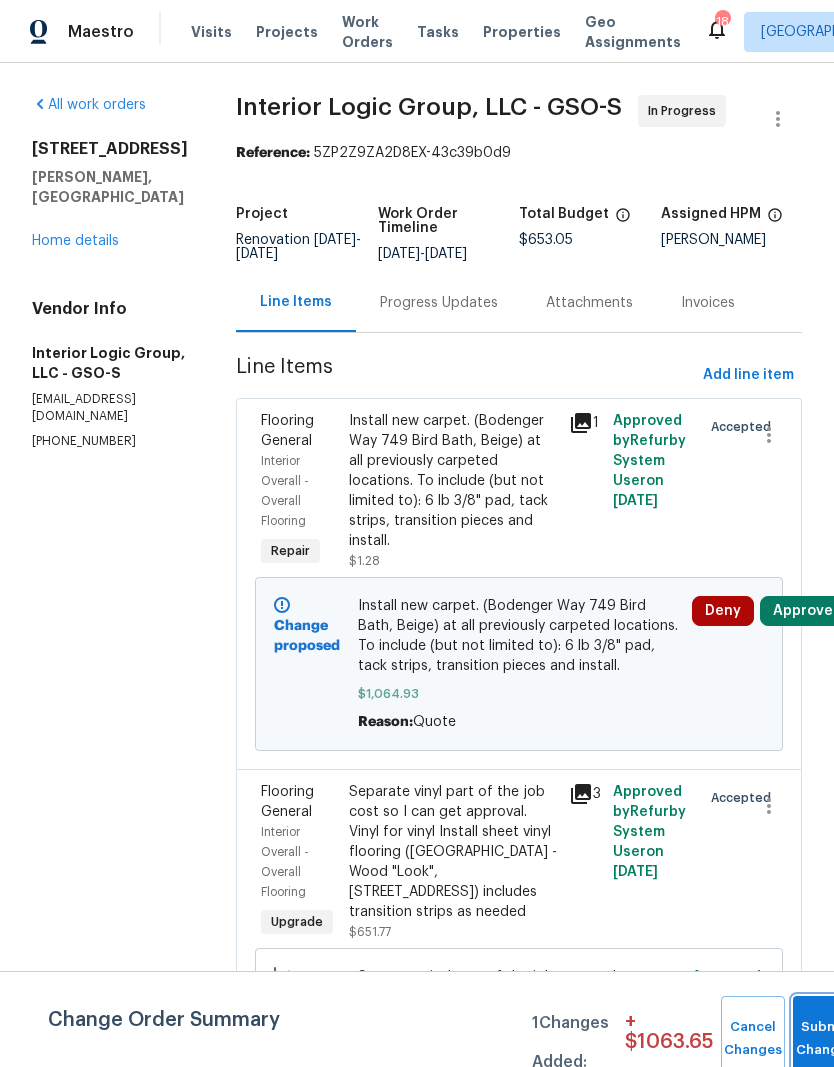 click on "Submit Changes" at bounding box center (825, 1039) 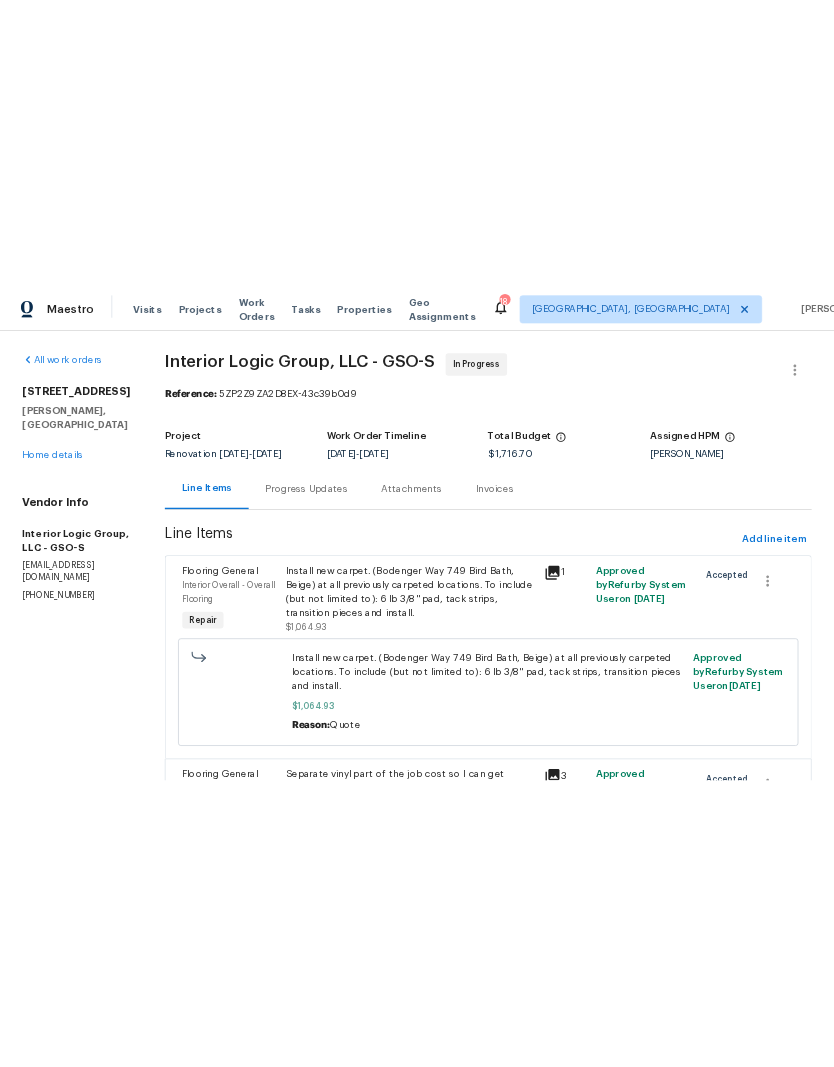 scroll, scrollTop: 0, scrollLeft: 0, axis: both 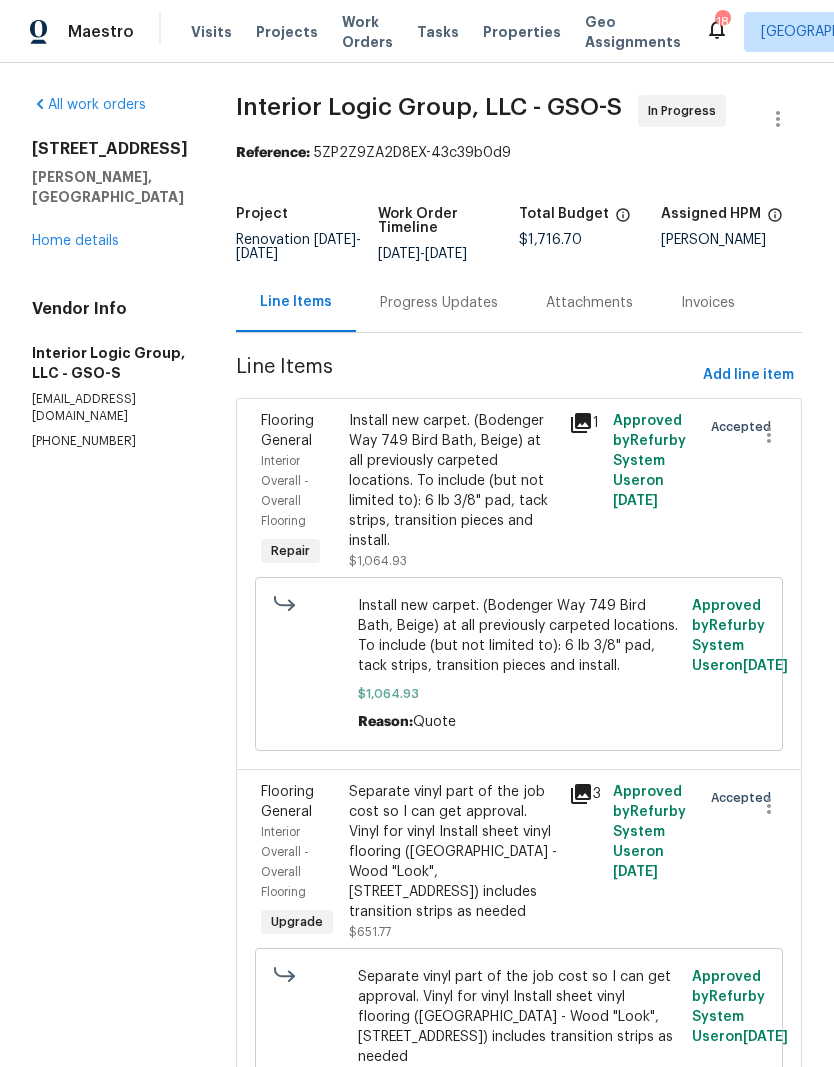 click on "Home details" at bounding box center [75, 241] 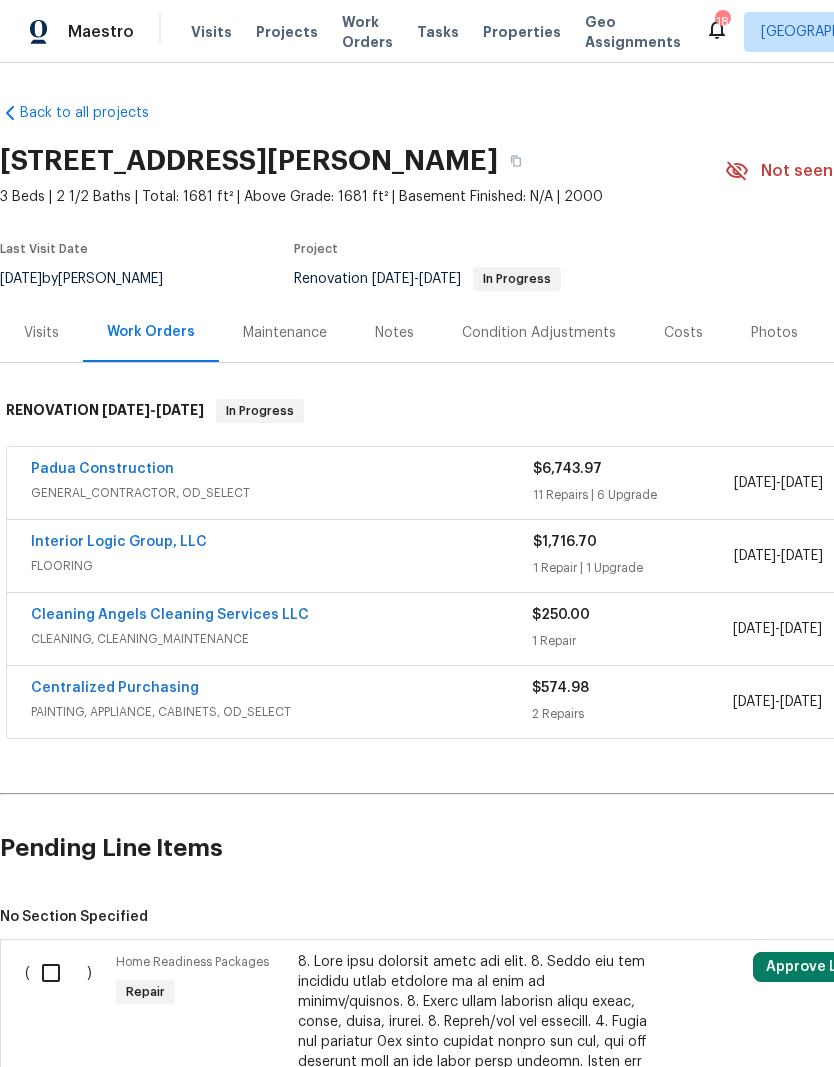 click on "Padua Construction" at bounding box center (102, 469) 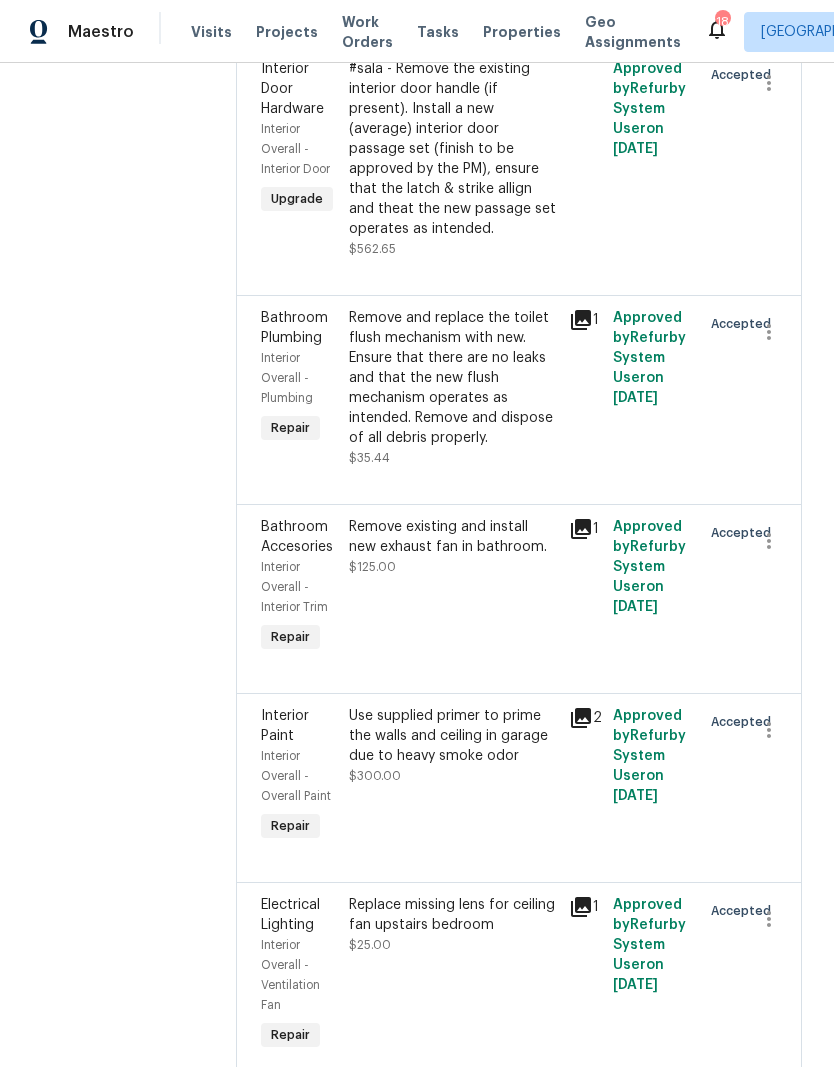 scroll, scrollTop: 582, scrollLeft: 0, axis: vertical 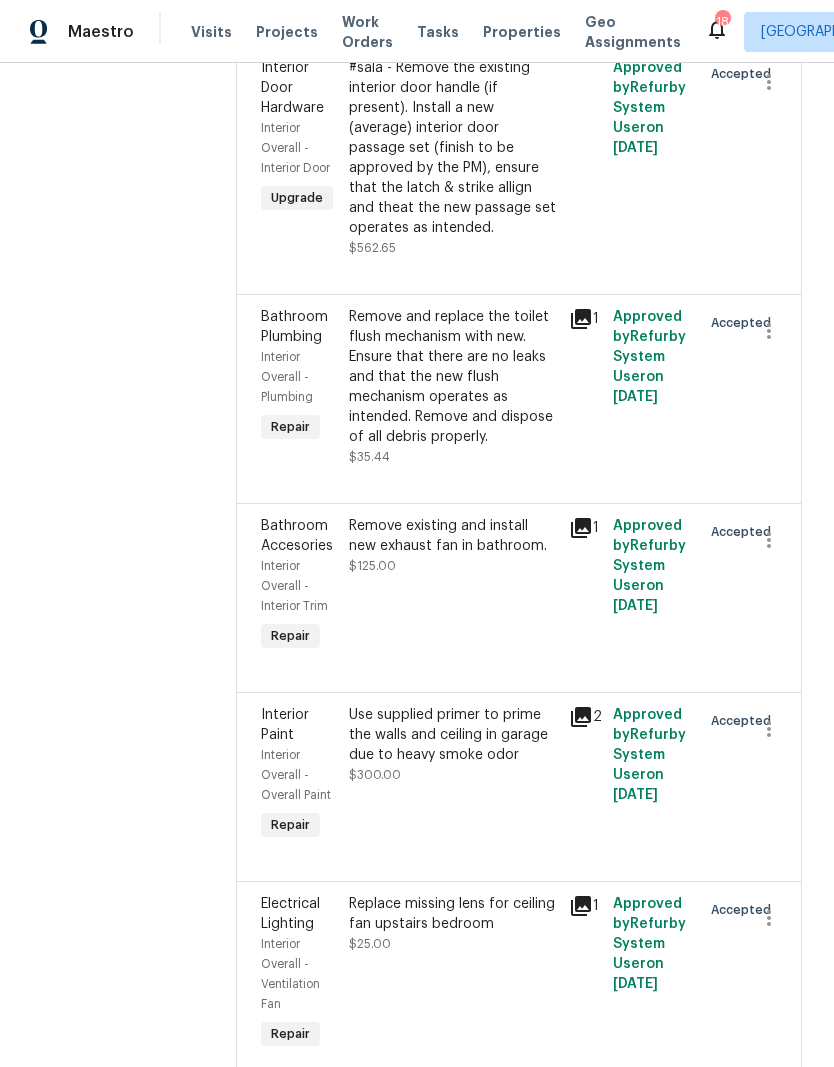 click on "Remove and replace the toilet flush mechanism with new. Ensure that there are no leaks and that the new flush mechanism operates as intended. Remove and dispose of all debris properly." at bounding box center [453, 377] 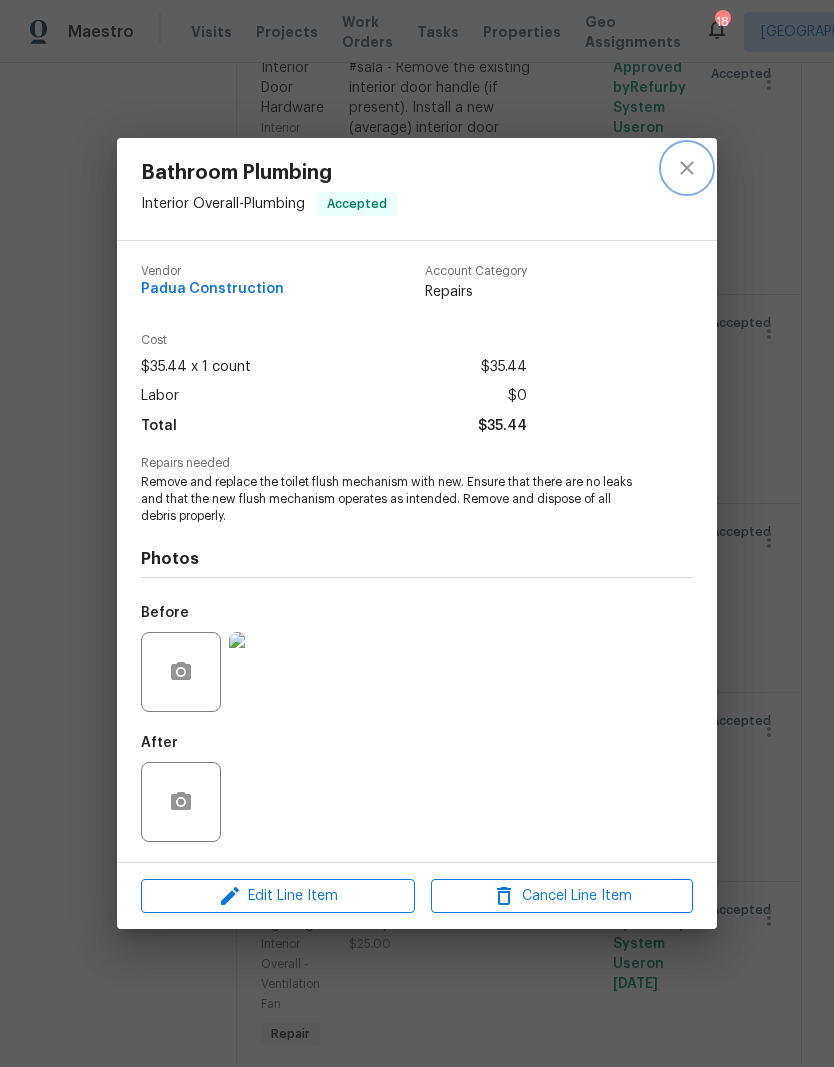 click 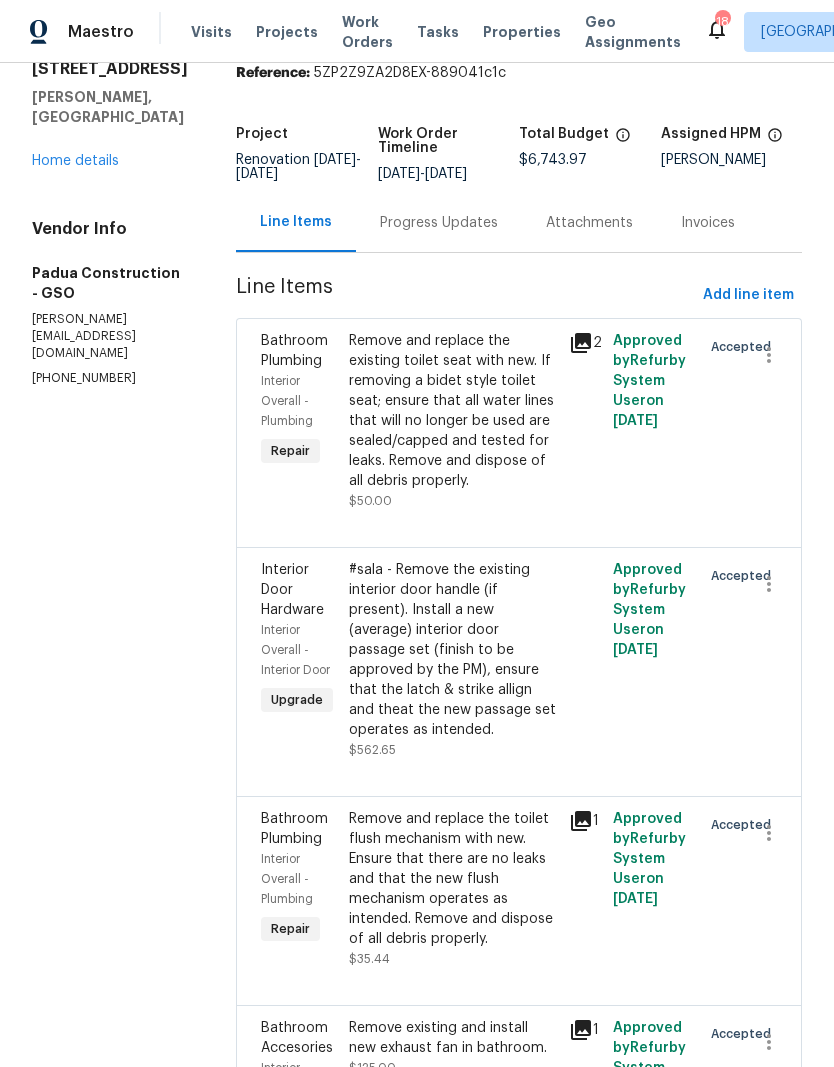 scroll, scrollTop: 81, scrollLeft: 0, axis: vertical 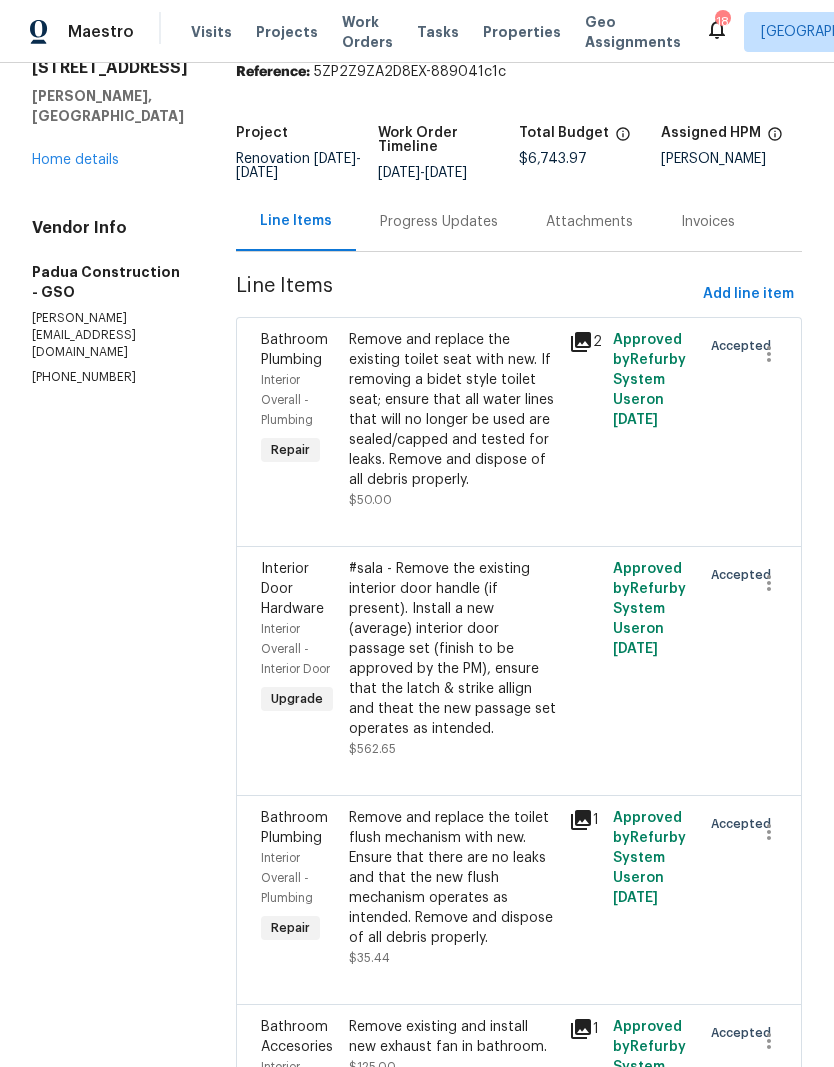 click on "Remove and replace the existing toilet seat with new. If removing a bidet style toilet seat; ensure that all water lines that will no longer be used are sealed/capped and tested for leaks. Remove and dispose of all debris properly." at bounding box center (453, 410) 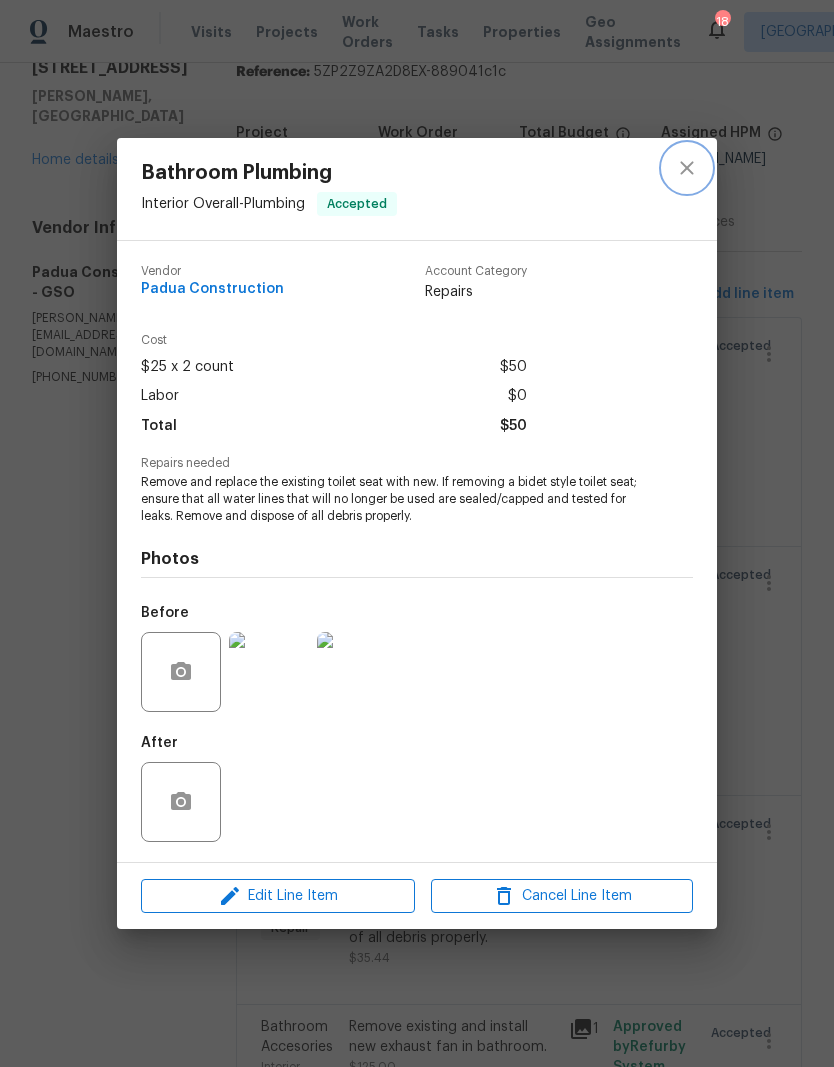 click 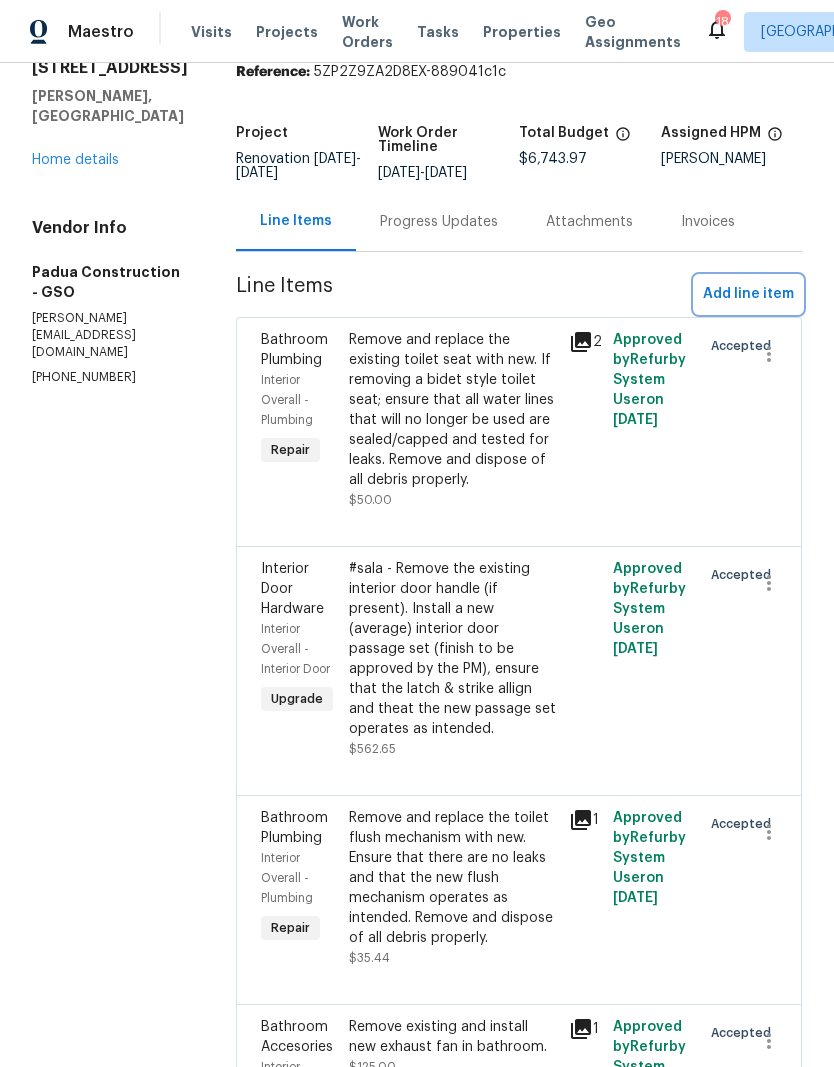 click on "Add line item" at bounding box center [748, 294] 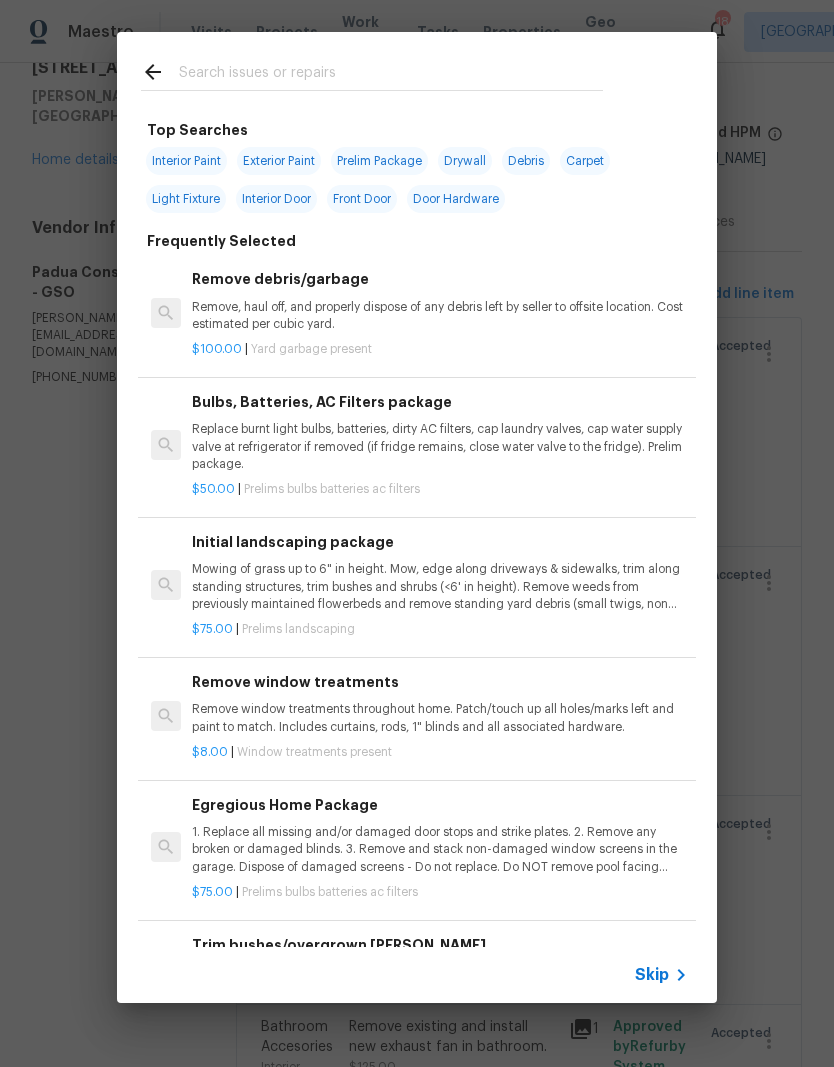 click at bounding box center [391, 75] 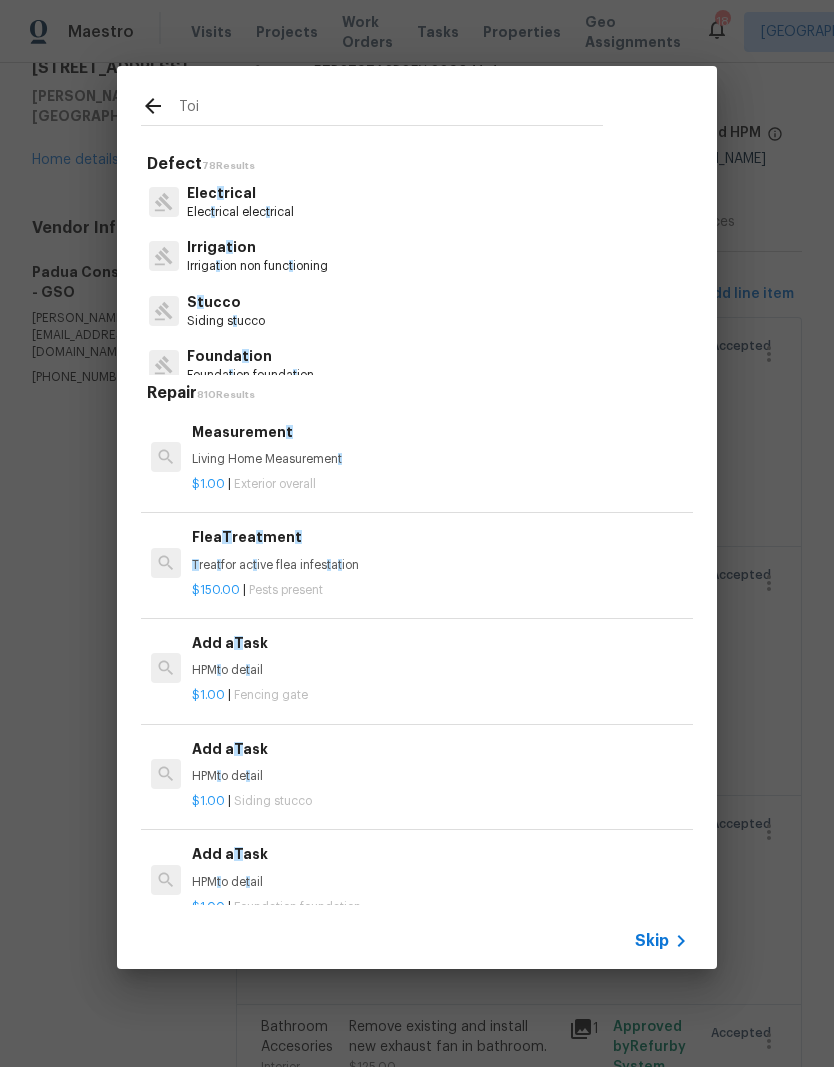 type on "Toil" 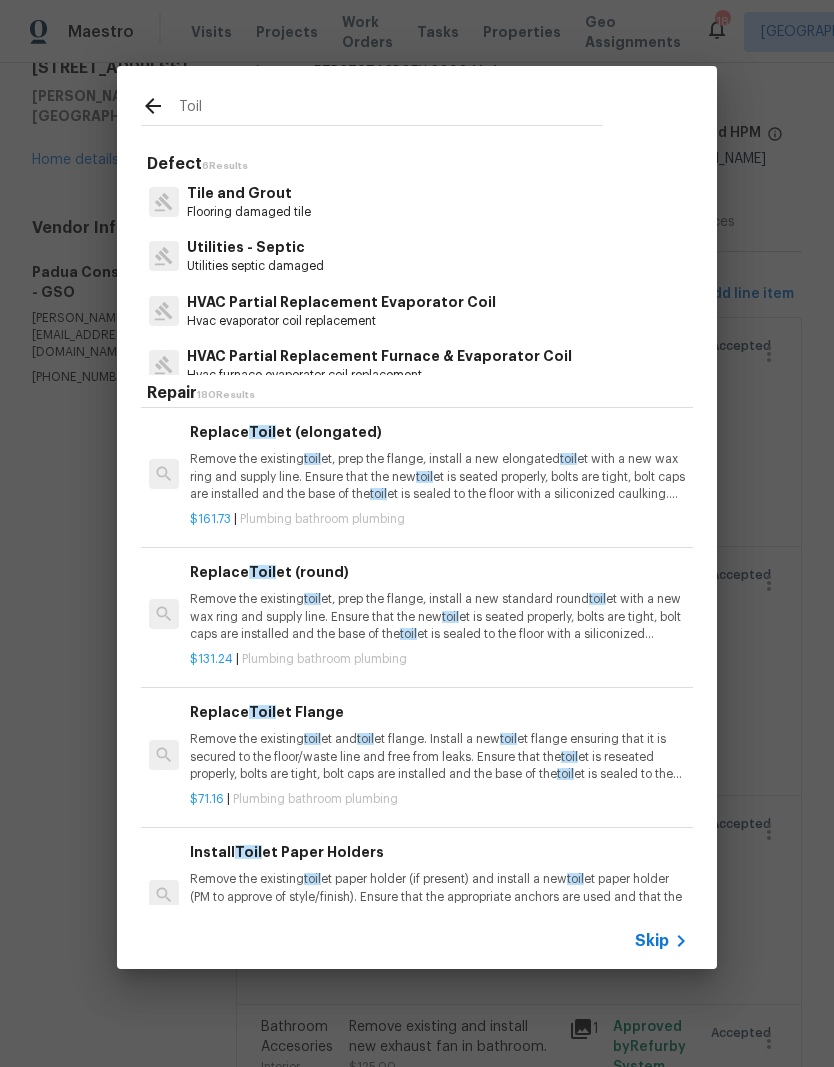 scroll, scrollTop: 492, scrollLeft: 3, axis: both 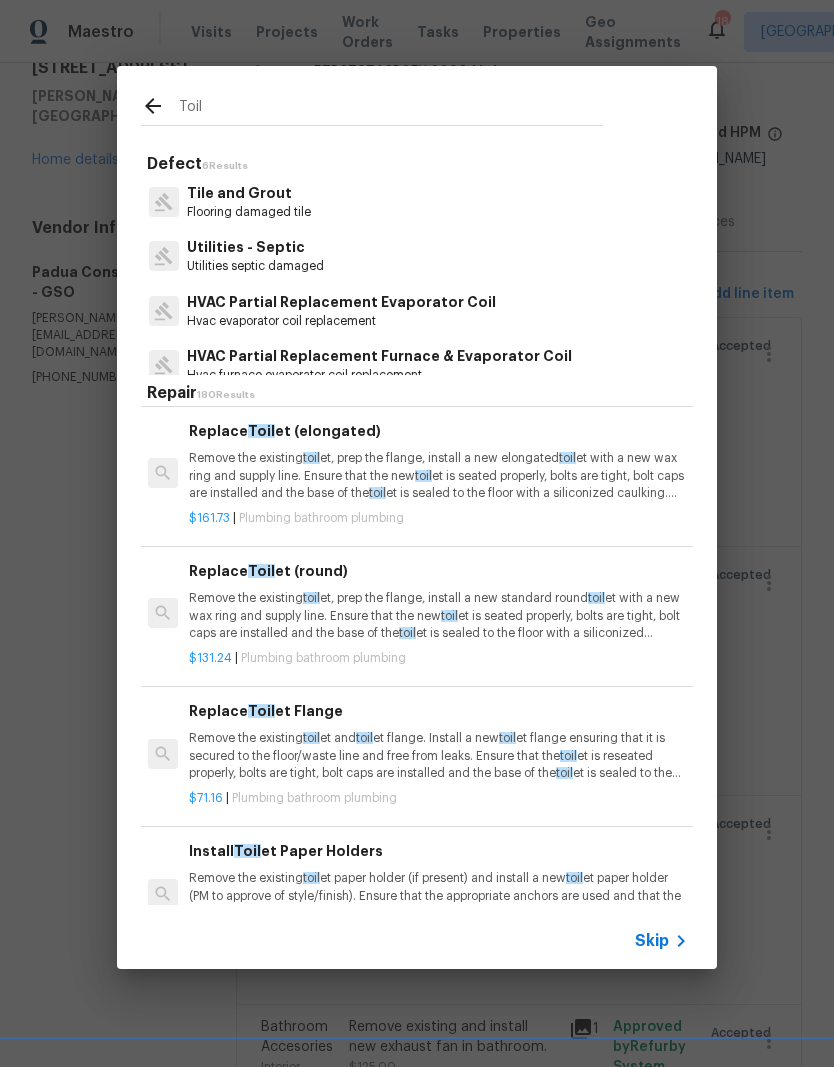 click on "Remove the existing  toil et, prep the flange, install a new elongated  toil et with a new wax ring and supply line. Ensure that the new  toil et is seated properly, bolts are tight, bolt caps are installed and the base of the  toil et is sealed to the floor with a siliconized caulking. Haul away and dispose of all debris properly." at bounding box center (437, 475) 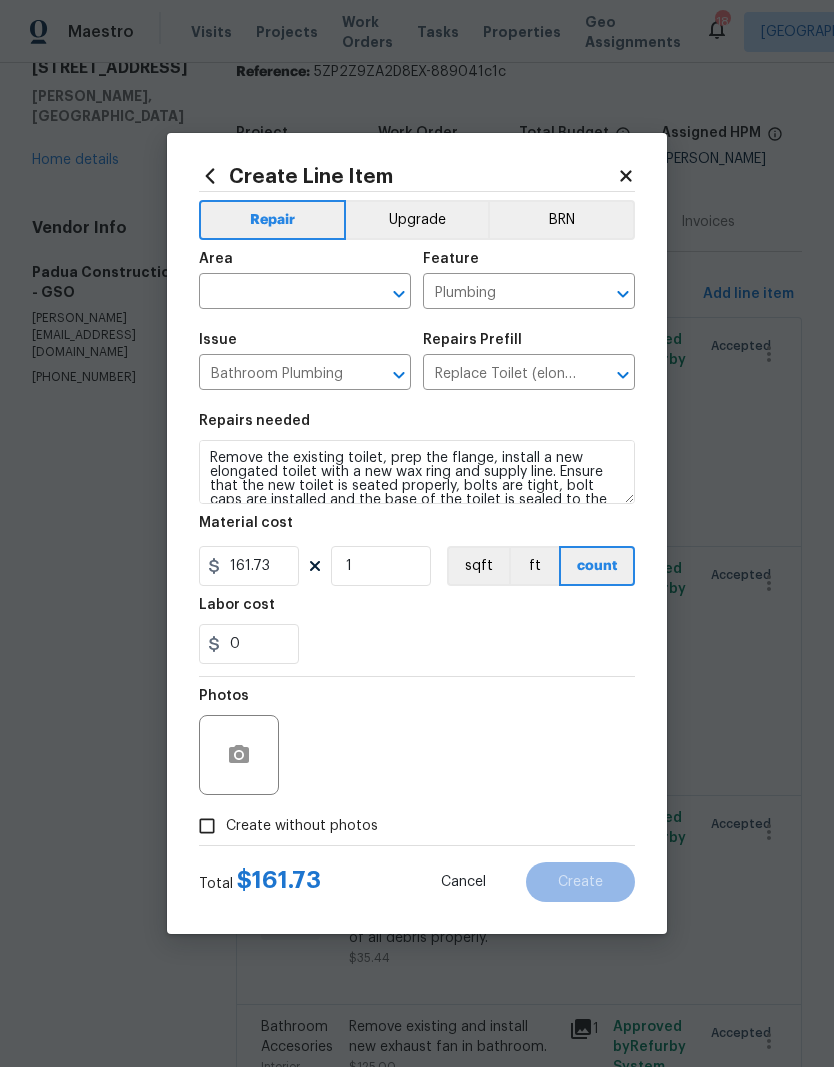 click on "Remove the existing toilet, prep the flange, install a new elongated toilet with a new wax ring and supply line. Ensure that the new toilet is seated properly, bolts are tight, bolt caps are installed and the base of the toilet is sealed to the floor with a siliconized caulking. Haul away and dispose of all debris properly." at bounding box center [417, 472] 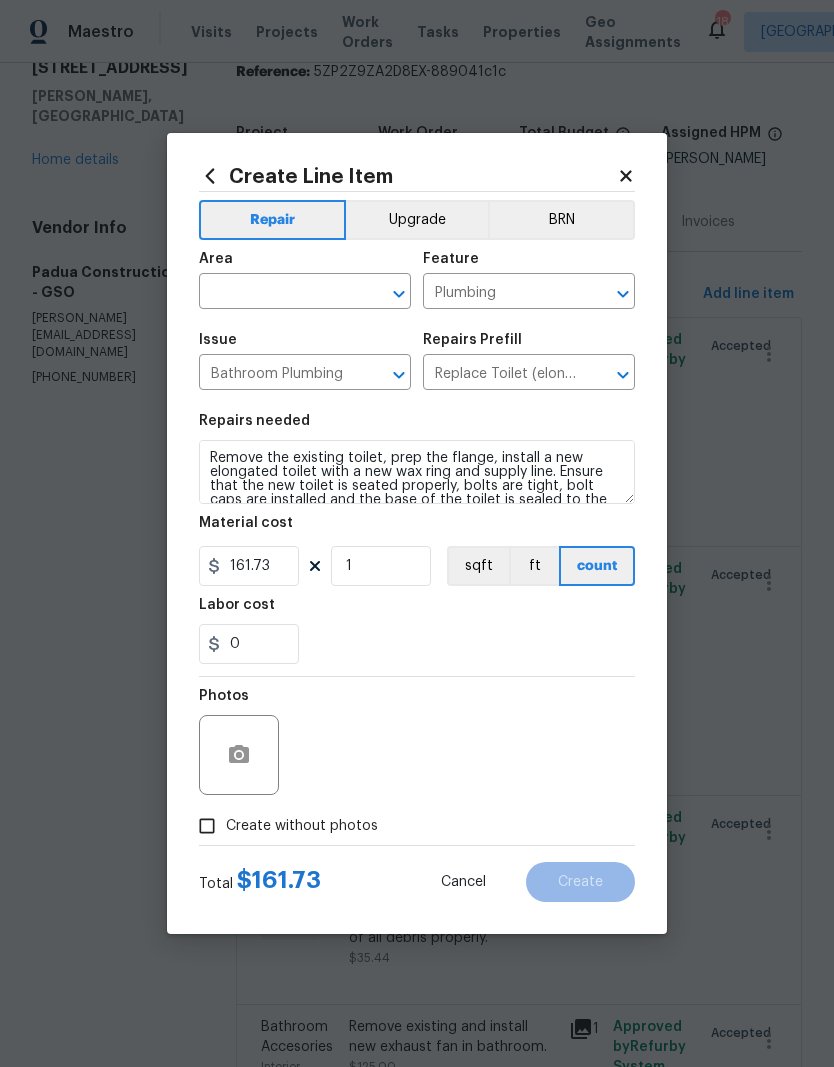click at bounding box center (277, 293) 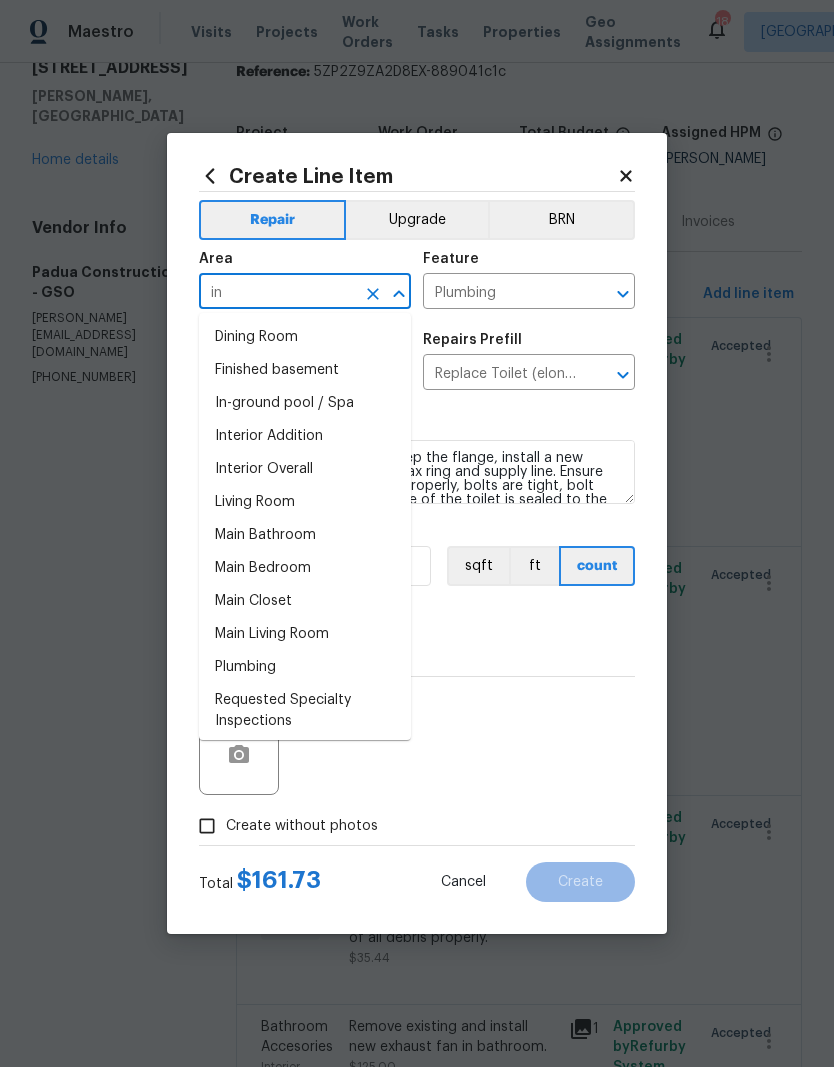 type on "i" 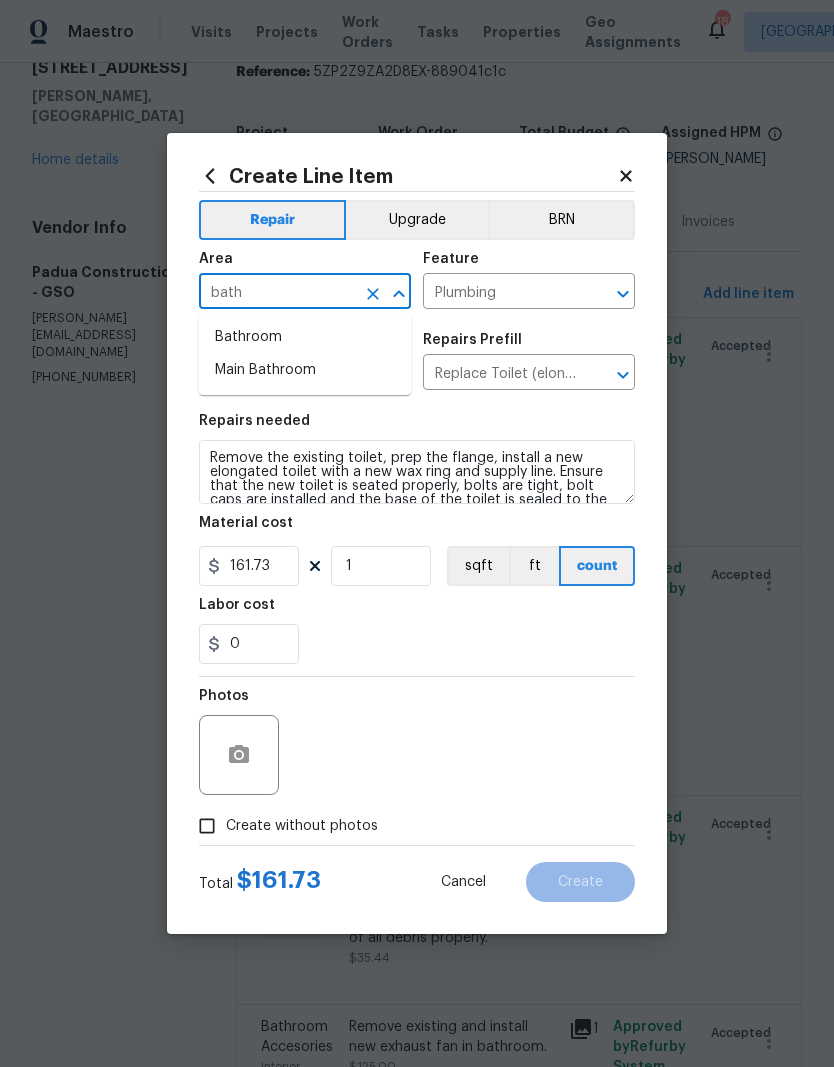 click on "Bathroom" at bounding box center (305, 337) 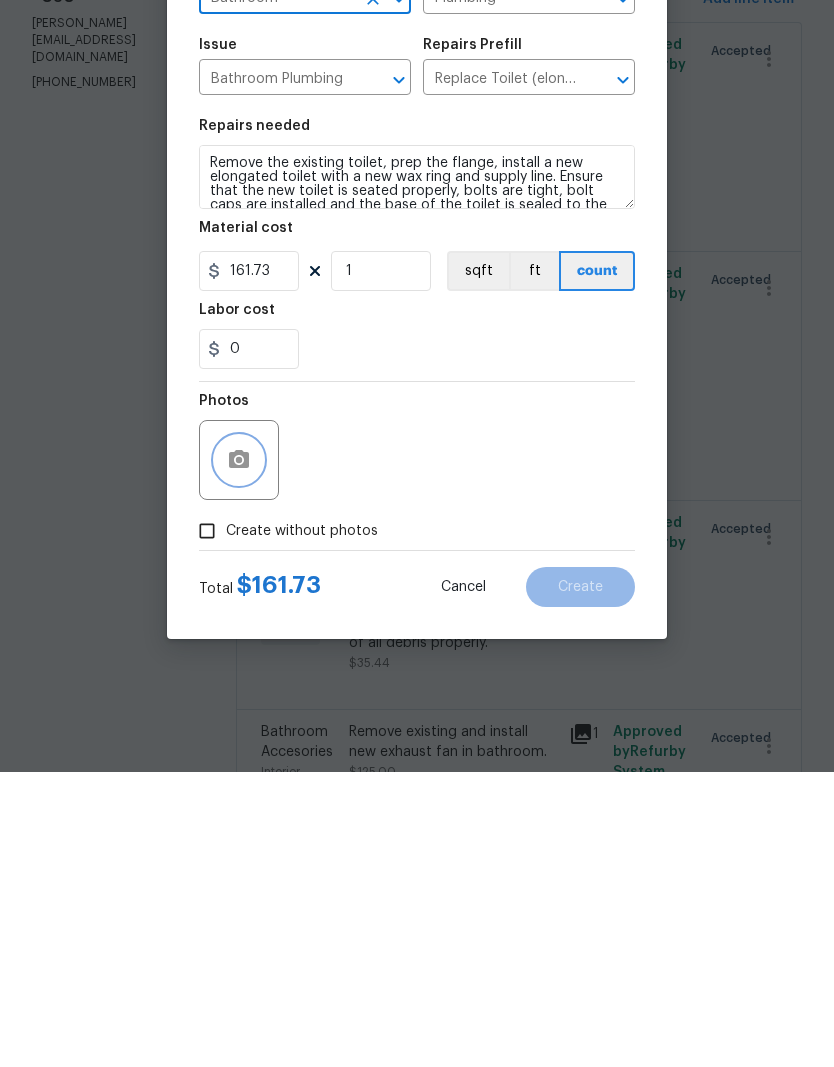 click at bounding box center (239, 755) 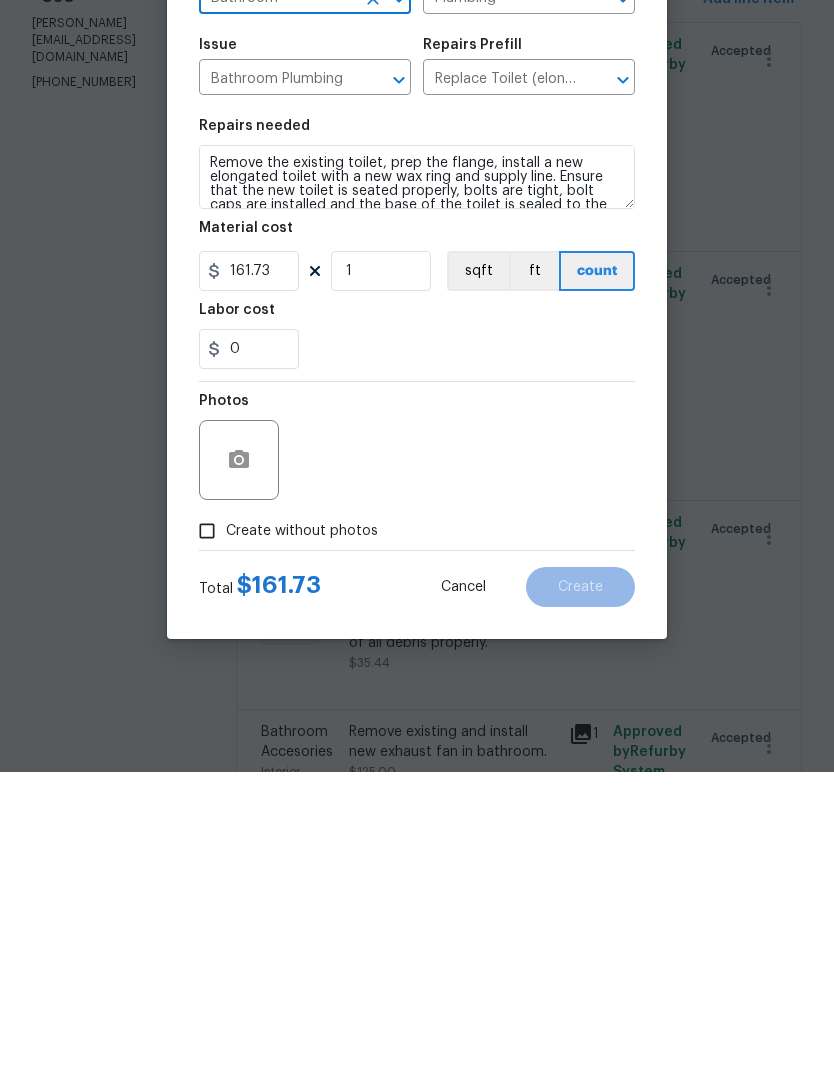 scroll, scrollTop: 79, scrollLeft: 0, axis: vertical 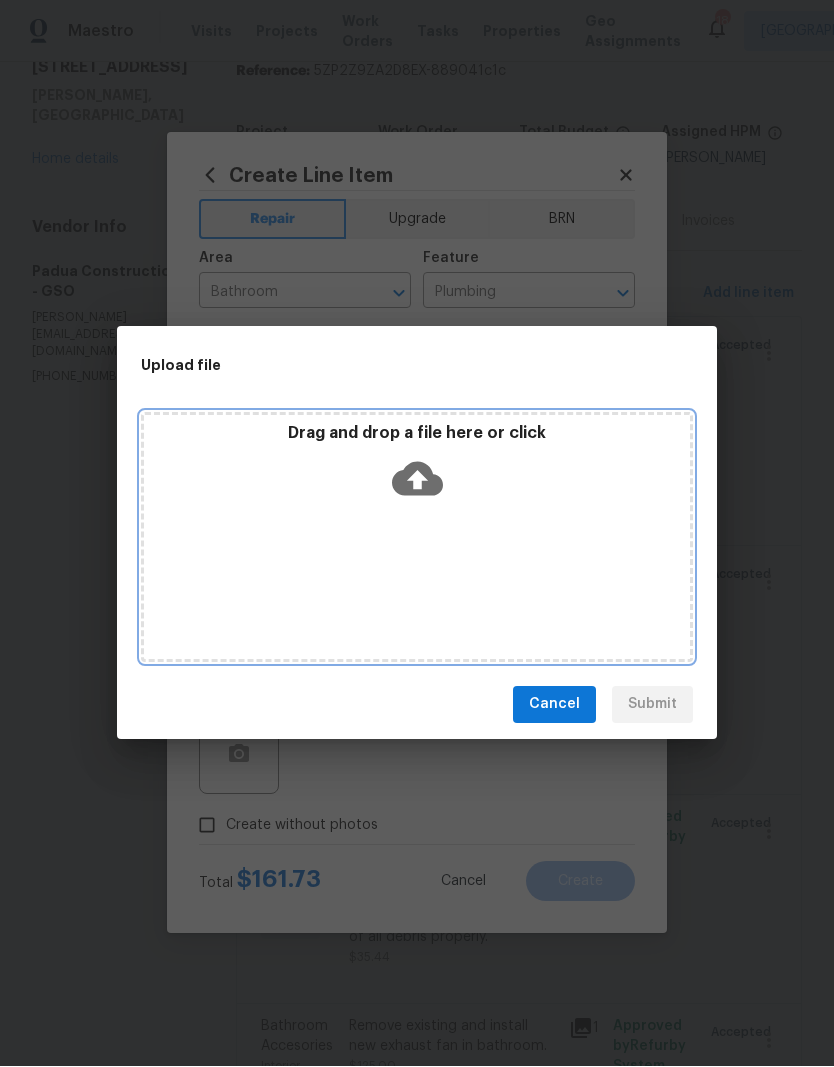 click 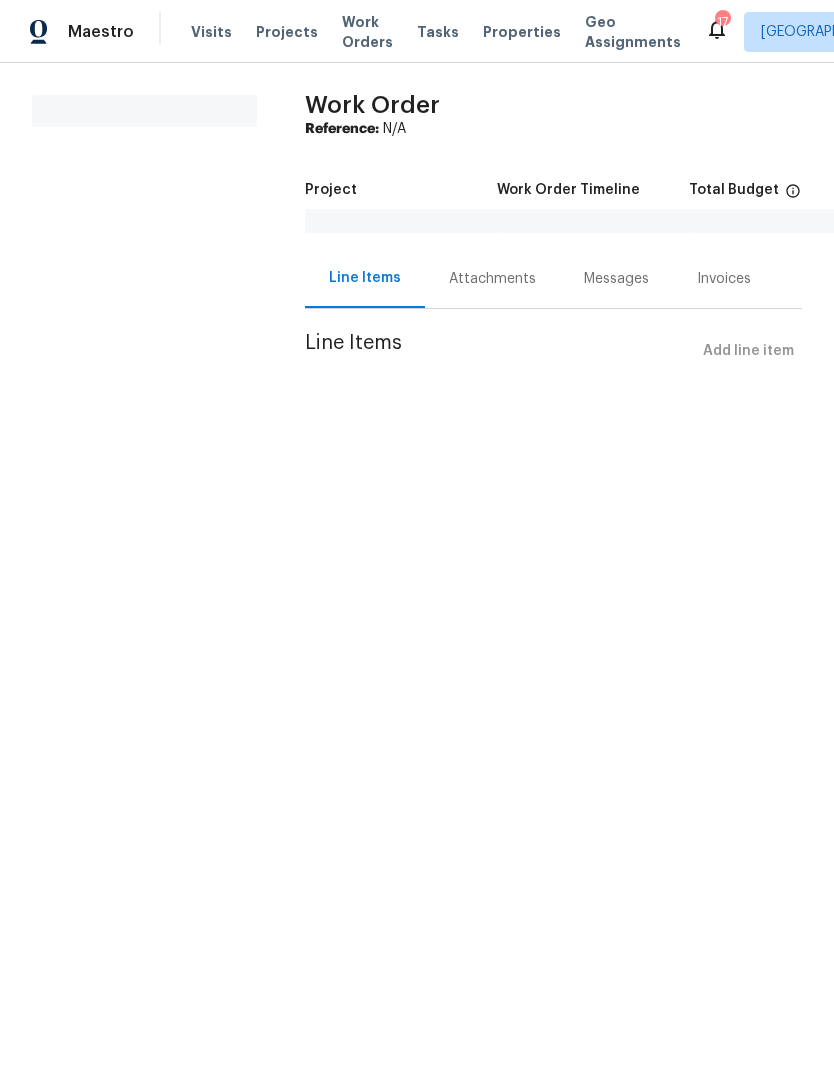 scroll, scrollTop: 0, scrollLeft: 0, axis: both 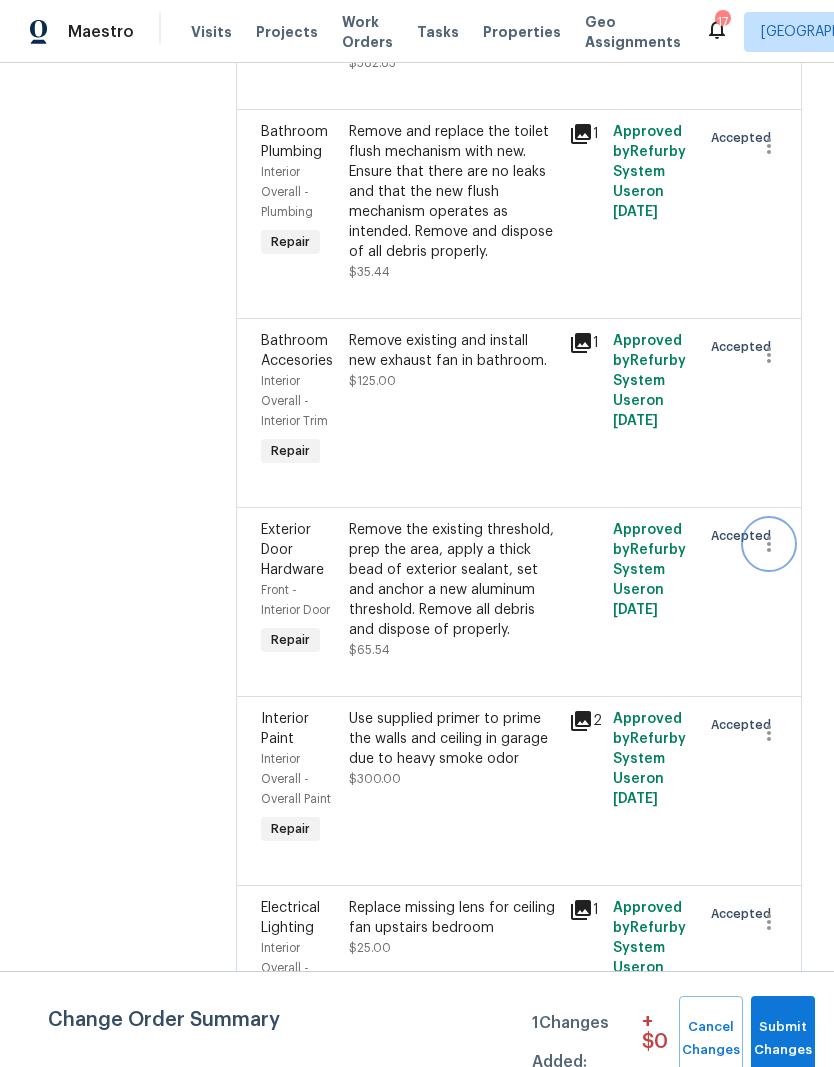 click 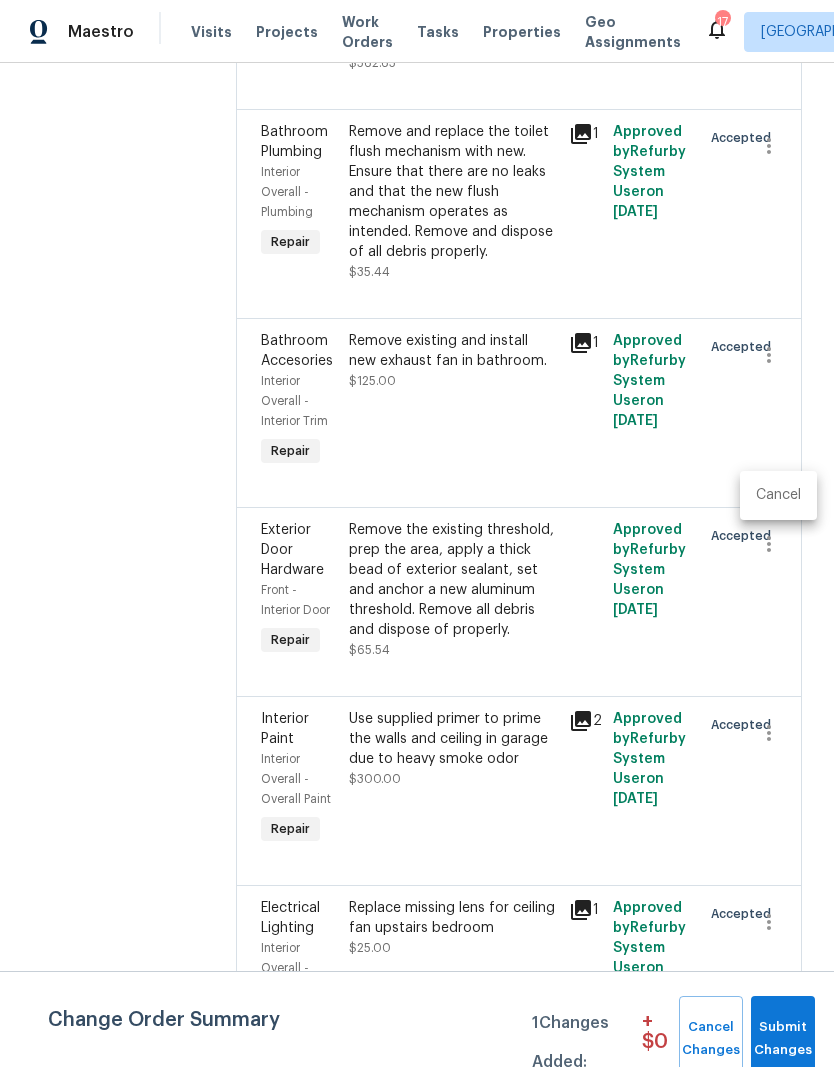 click on "Cancel" at bounding box center [778, 495] 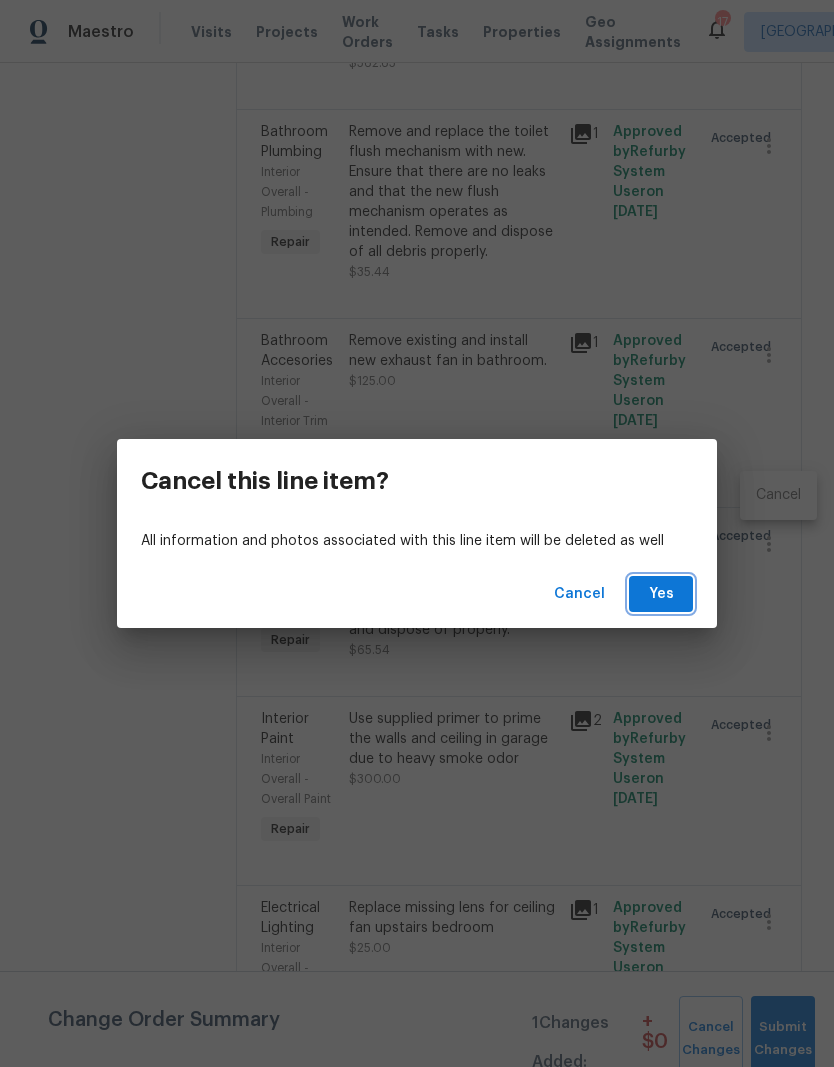 click on "Yes" at bounding box center [661, 594] 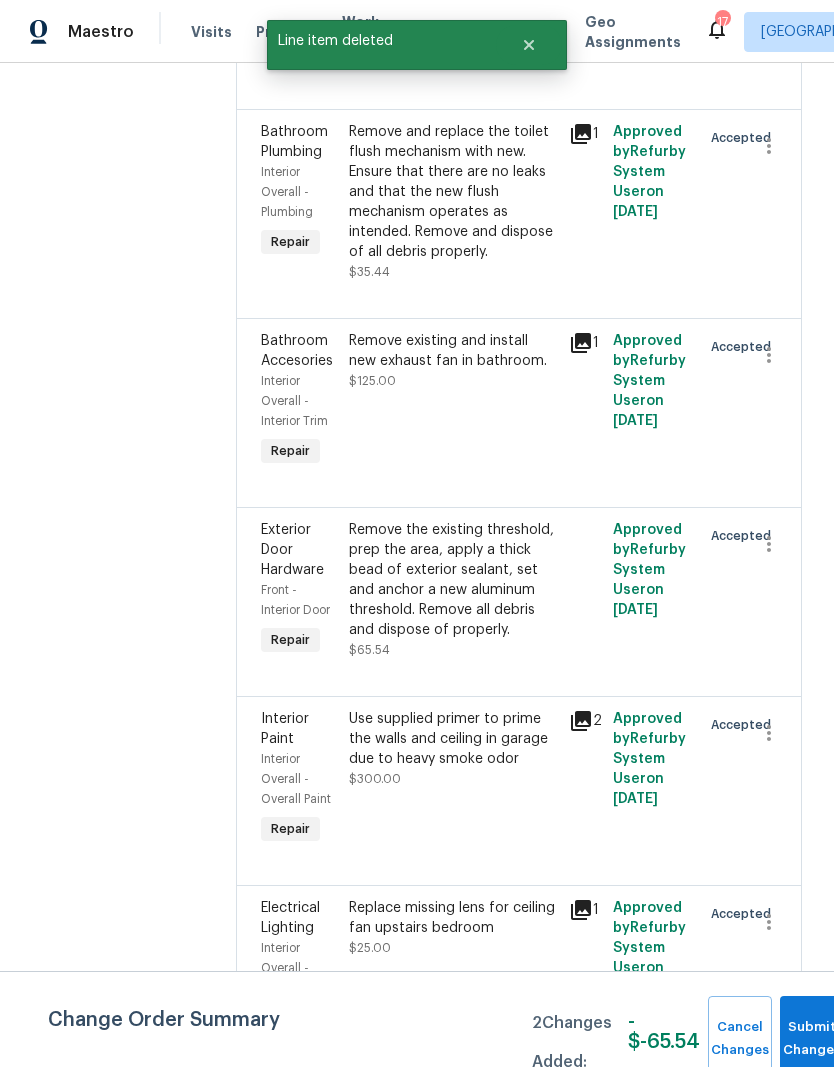 scroll, scrollTop: 0, scrollLeft: 0, axis: both 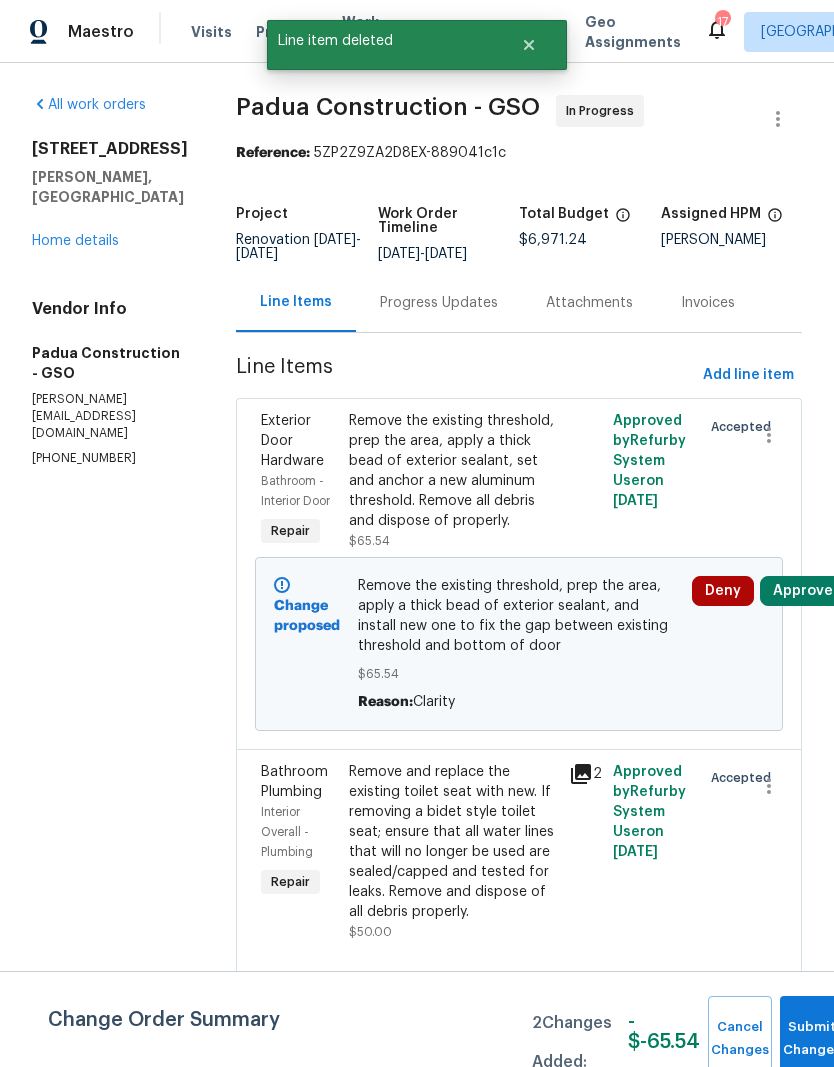 click on "Remove the existing threshold, prep the area, apply a thick bead of exterior sealant, set and anchor a new aluminum threshold. Remove all debris and dispose of properly." at bounding box center [453, 471] 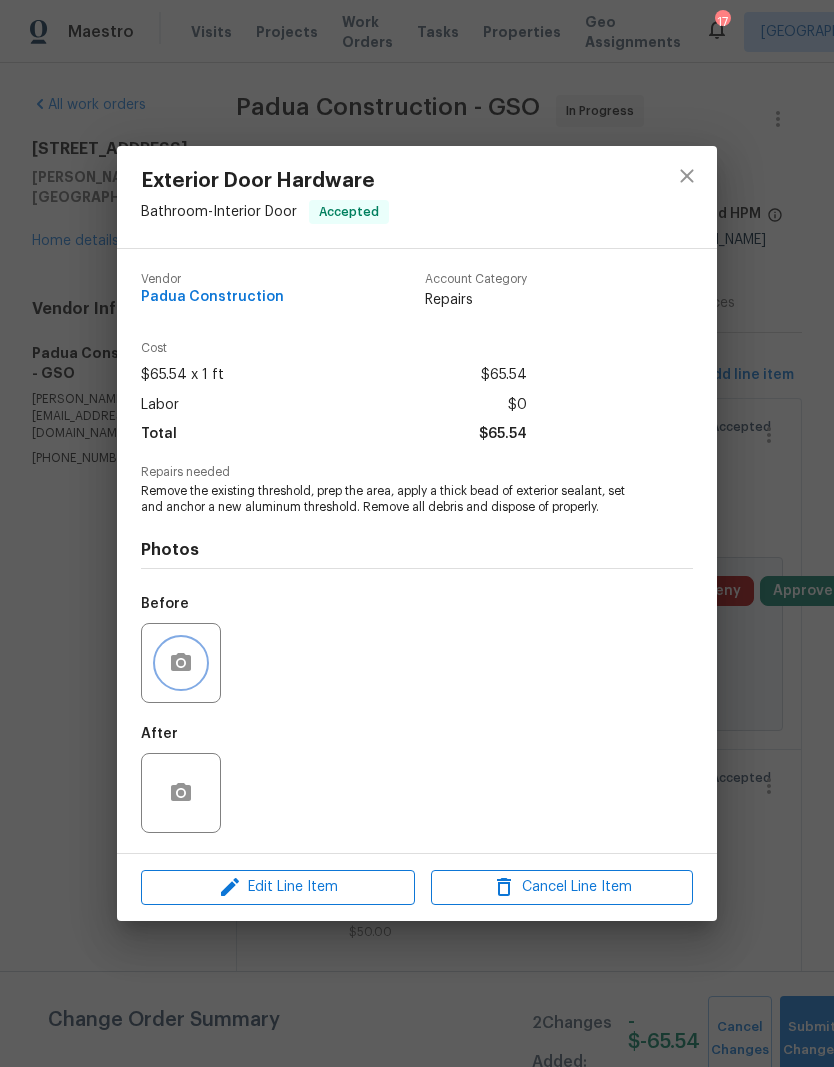 click 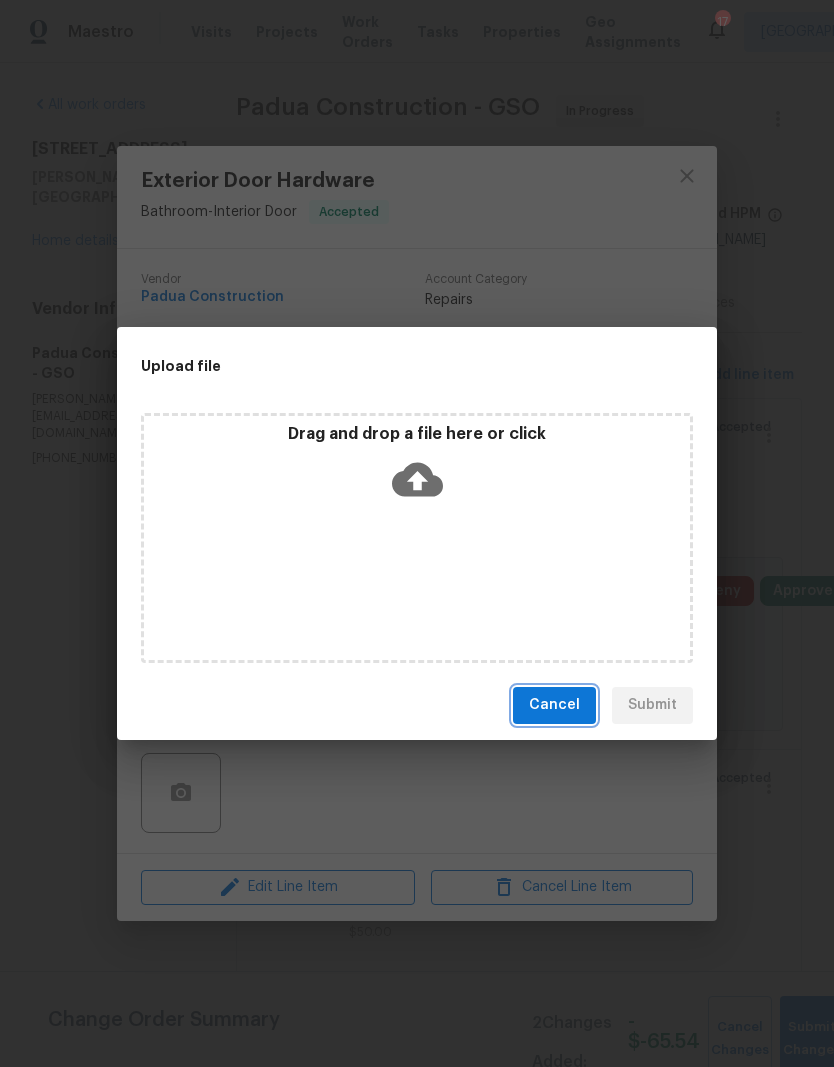 click on "Cancel" at bounding box center [554, 705] 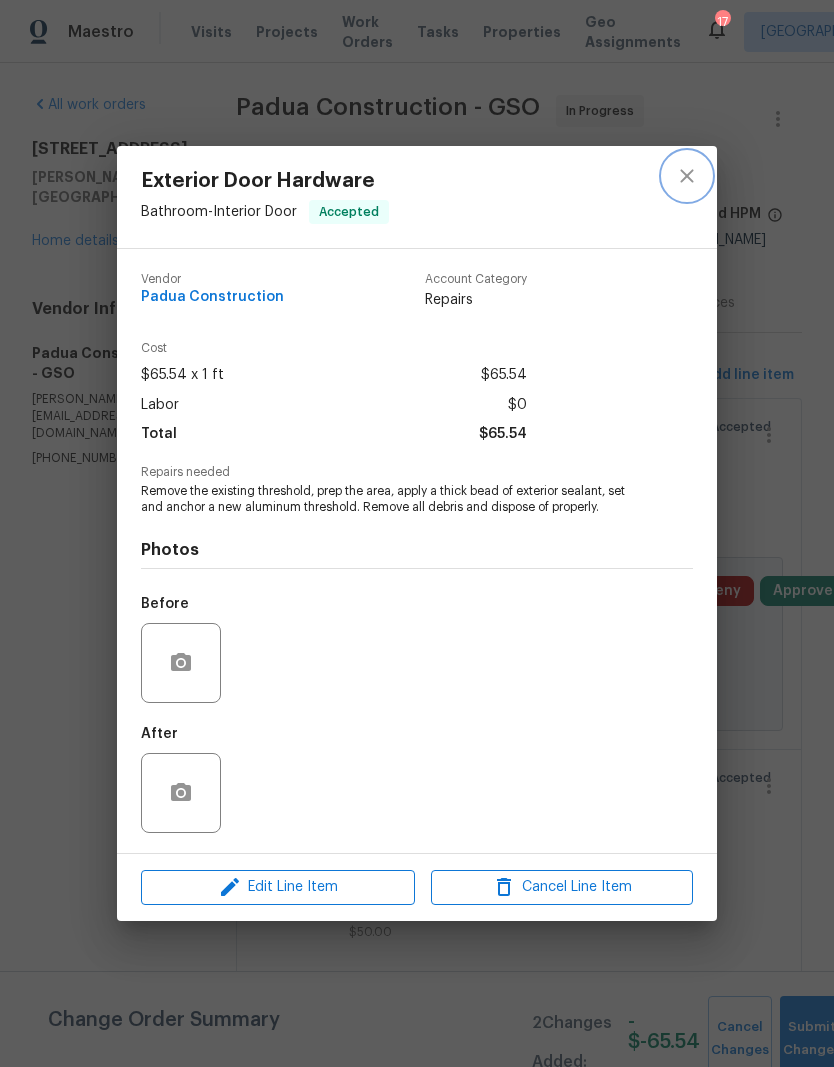 click at bounding box center [687, 176] 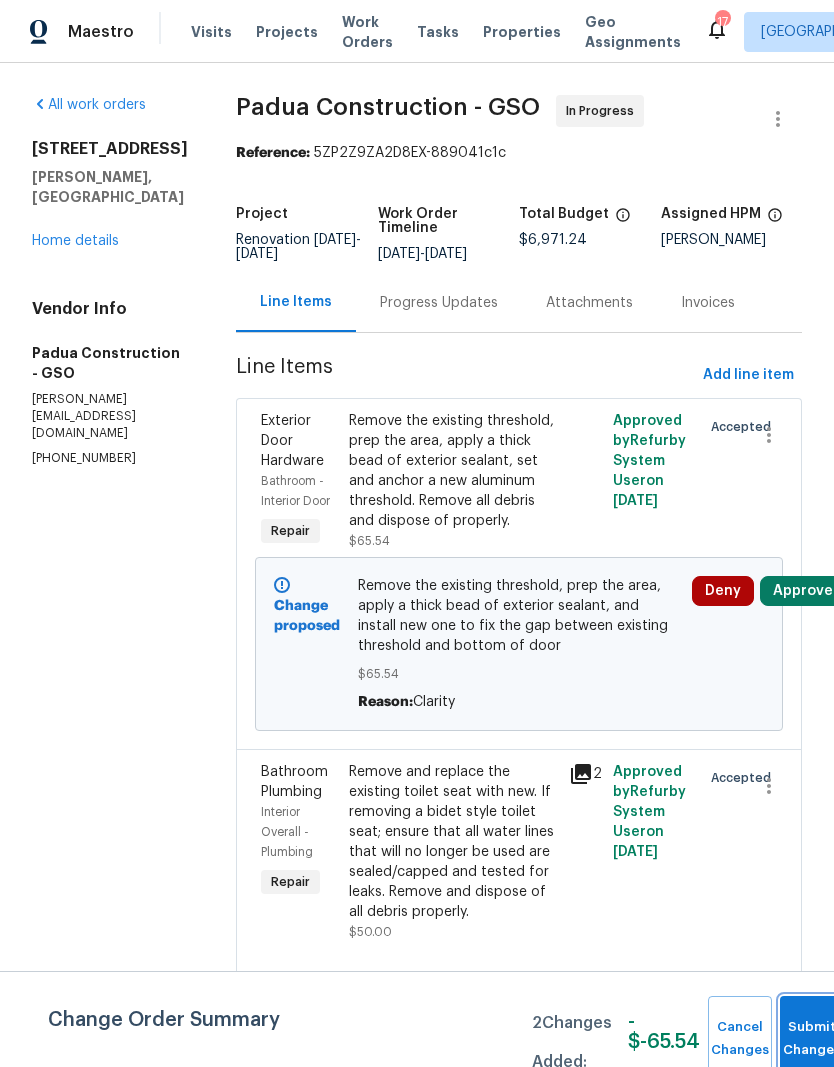 click on "Submit Changes" at bounding box center [812, 1039] 